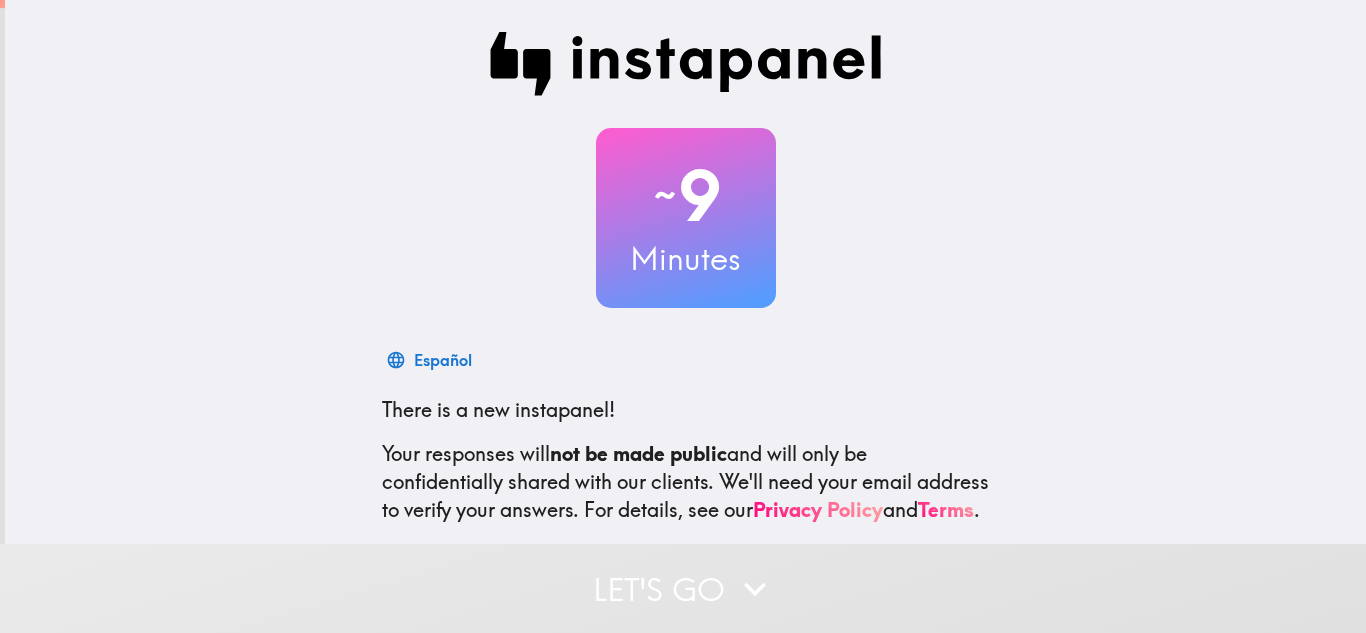 scroll, scrollTop: 0, scrollLeft: 0, axis: both 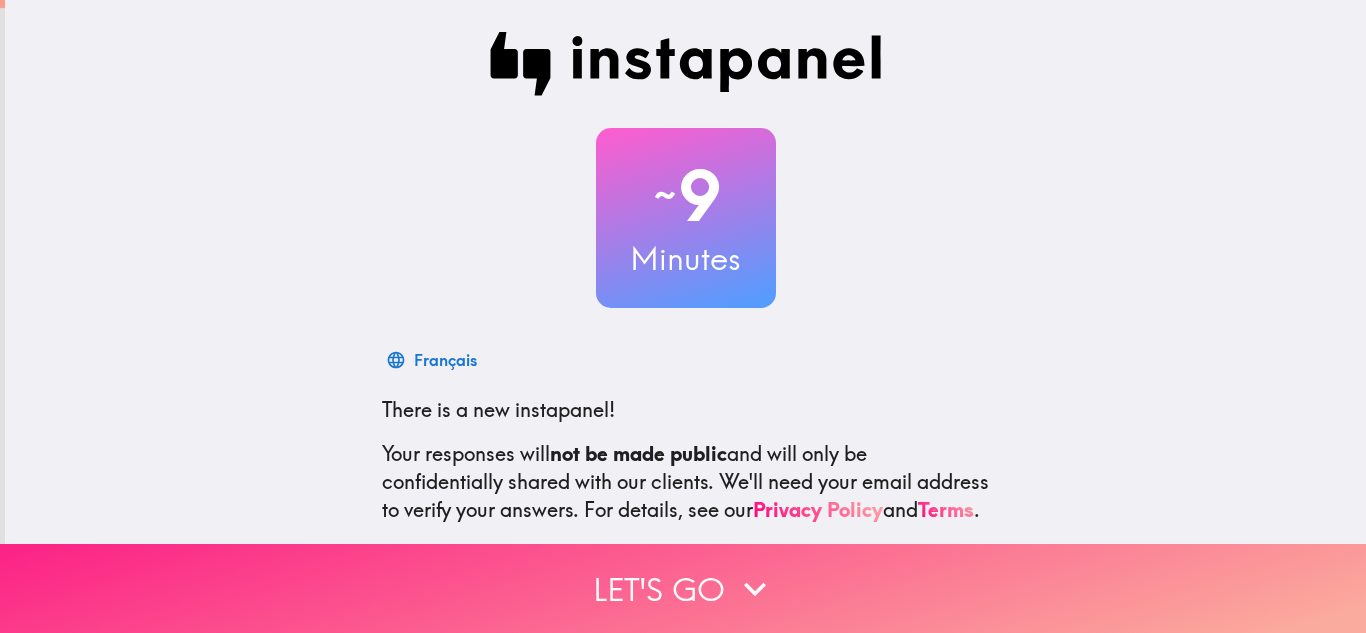 click on "Let's go" at bounding box center [683, 588] 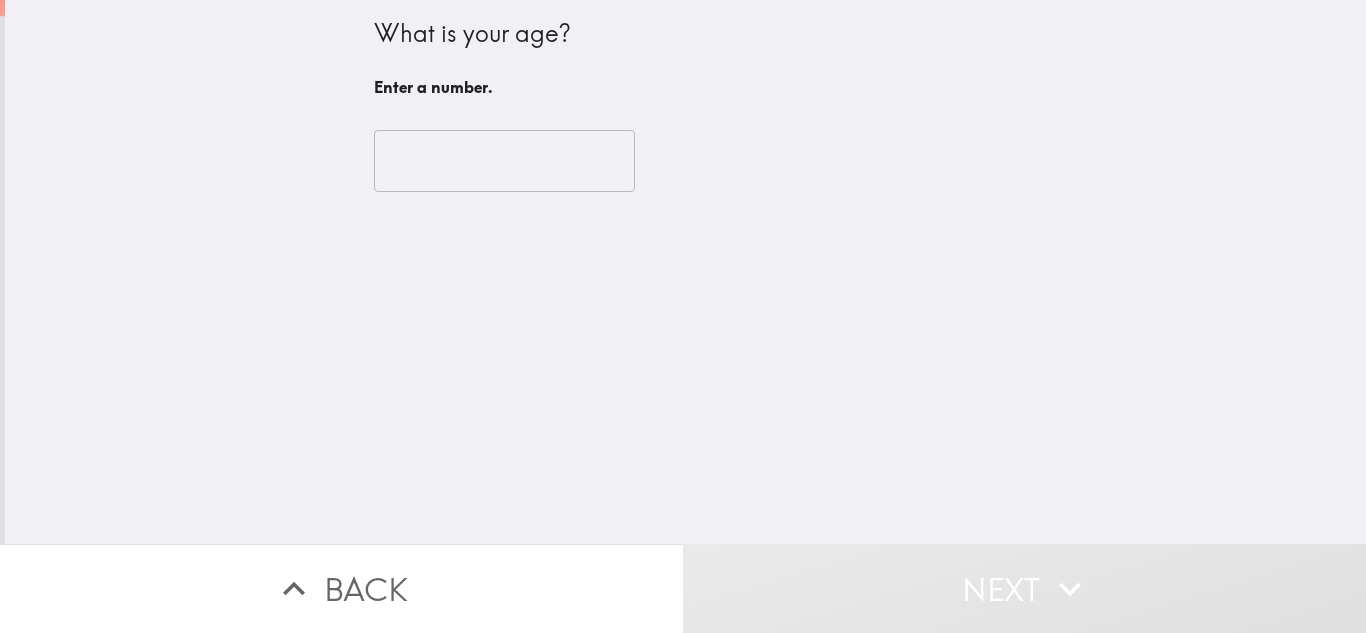 click at bounding box center (504, 161) 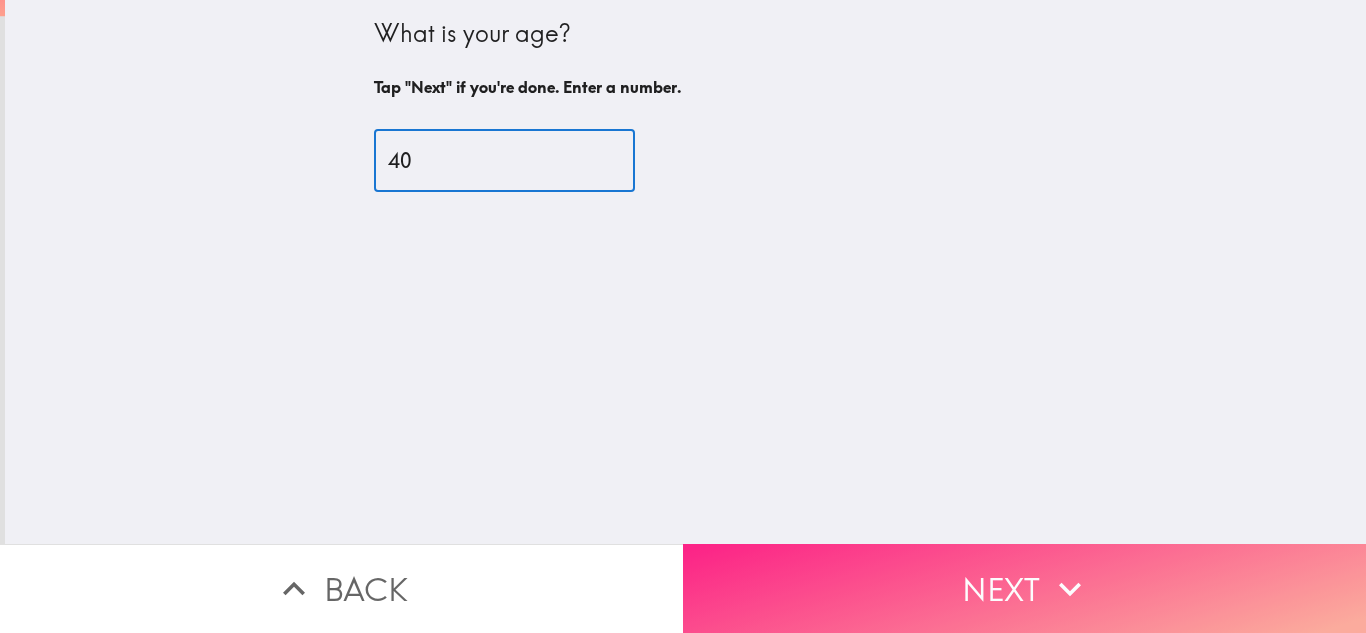 type on "40" 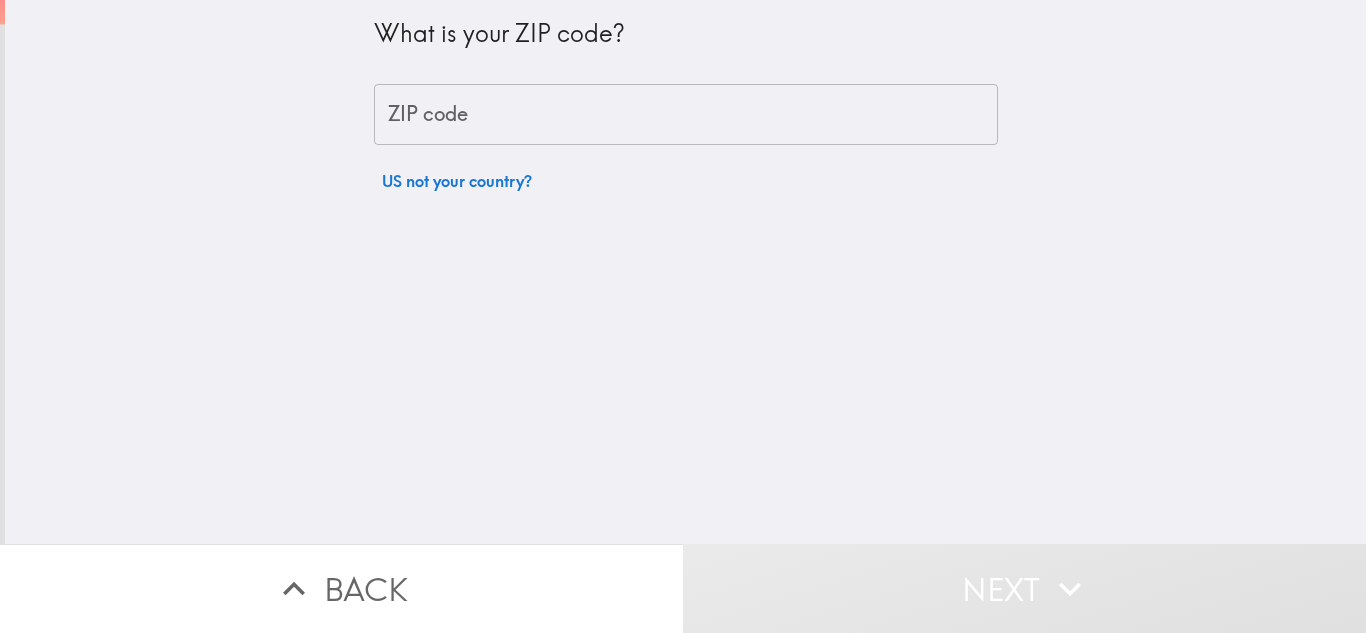 click on "ZIP code" at bounding box center [686, 115] 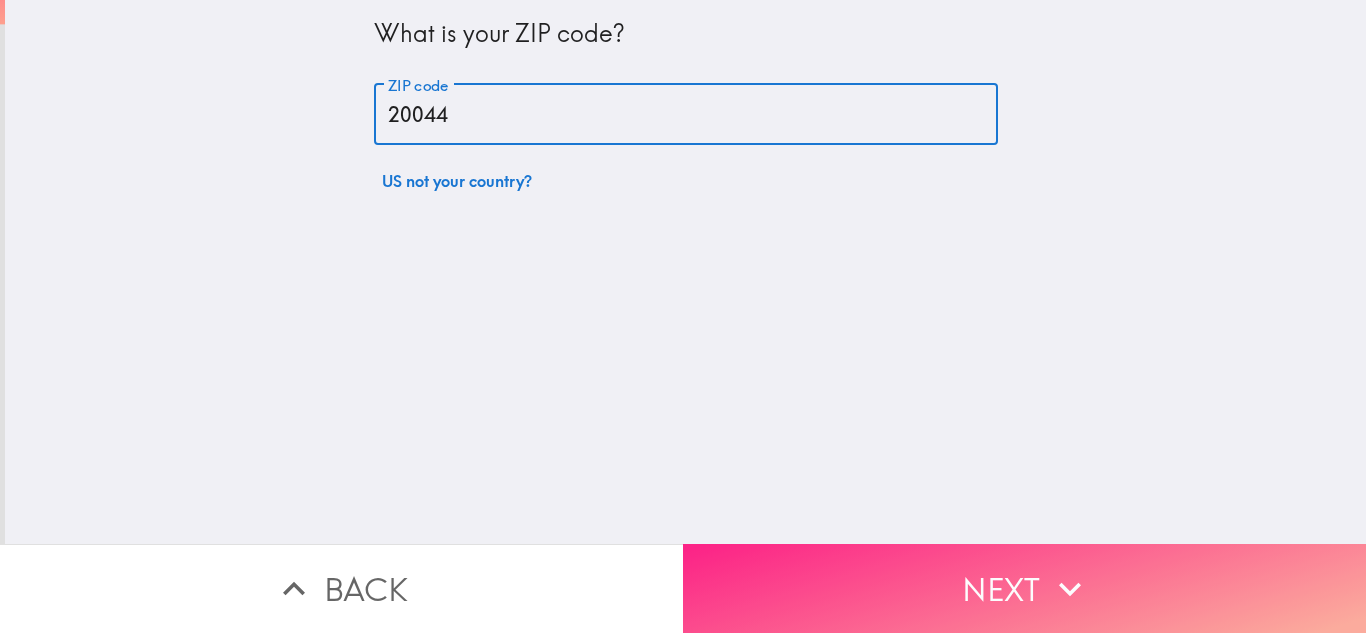 type on "20044" 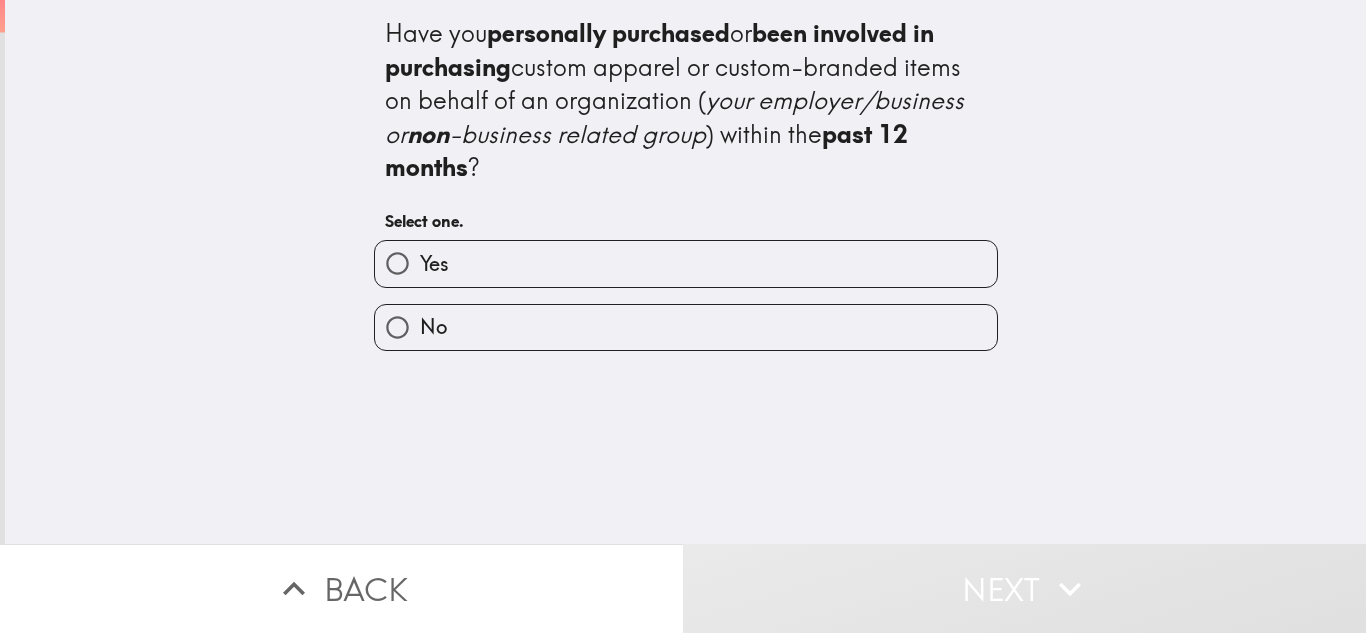 click on "Yes" at bounding box center (686, 263) 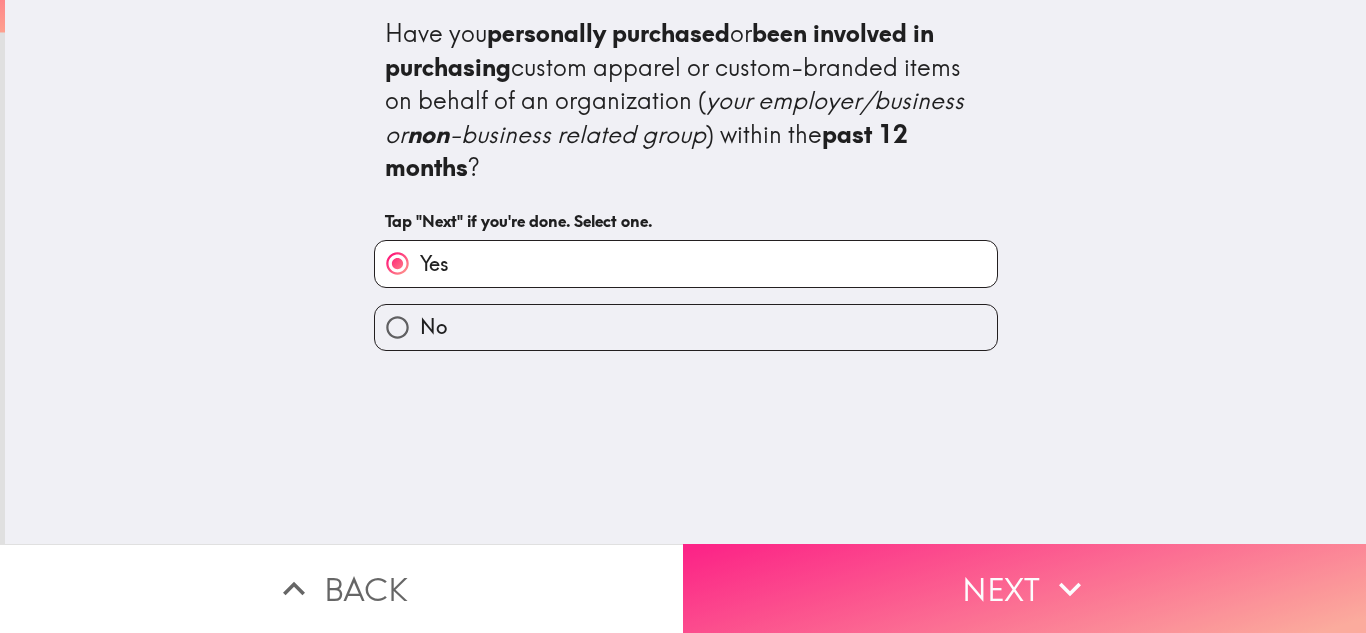 click on "Next" at bounding box center [1024, 588] 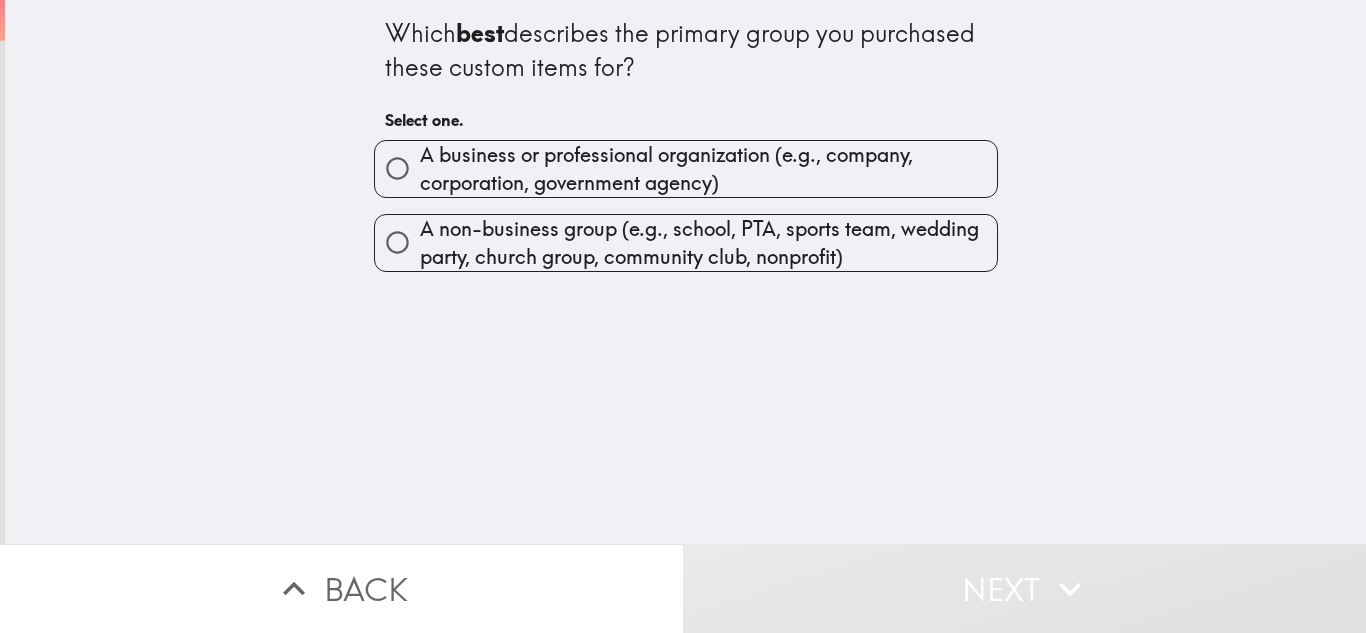 click on "A non-business group (e.g., school, PTA, sports team, wedding party, church group, community club, nonprofit)" at bounding box center [708, 243] 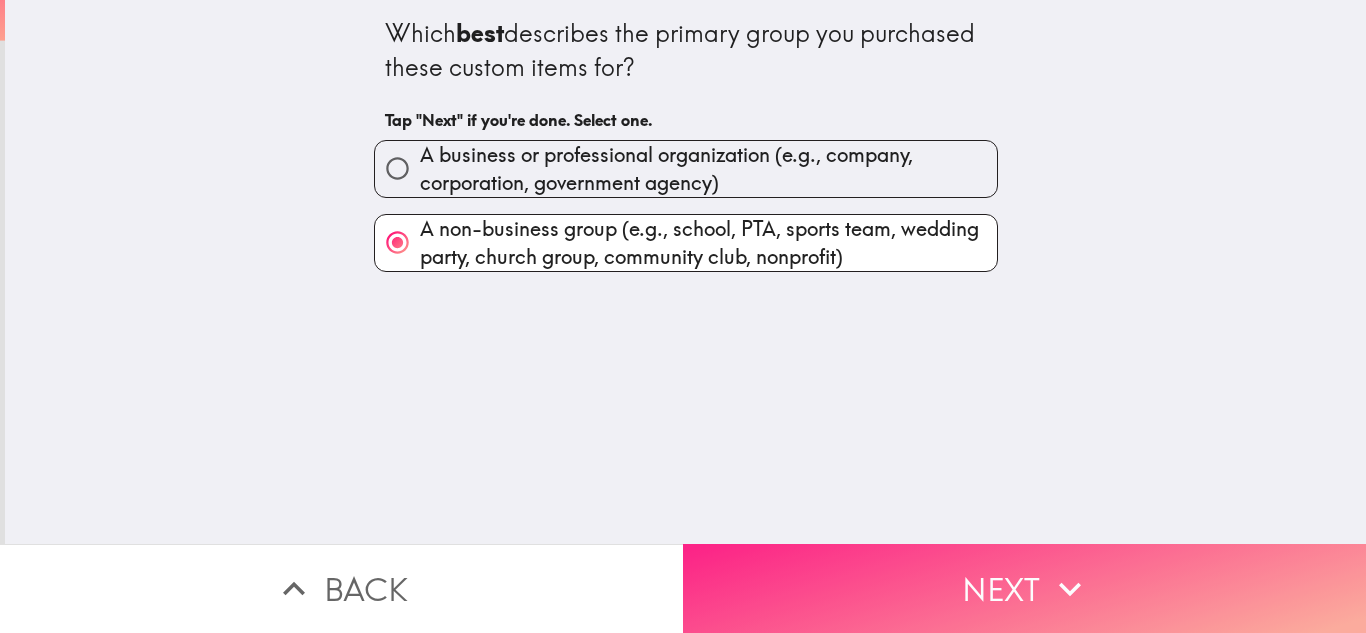 click on "Next" at bounding box center [1024, 588] 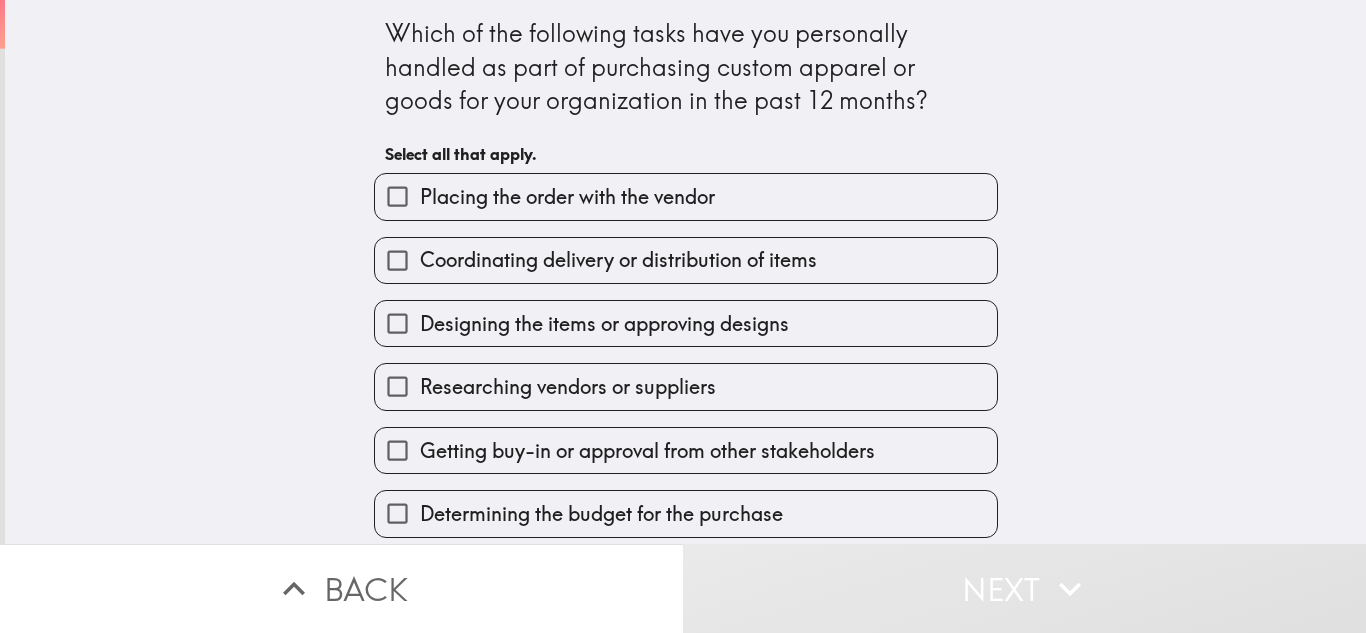 click on "Placing the order with the vendor" at bounding box center (686, 196) 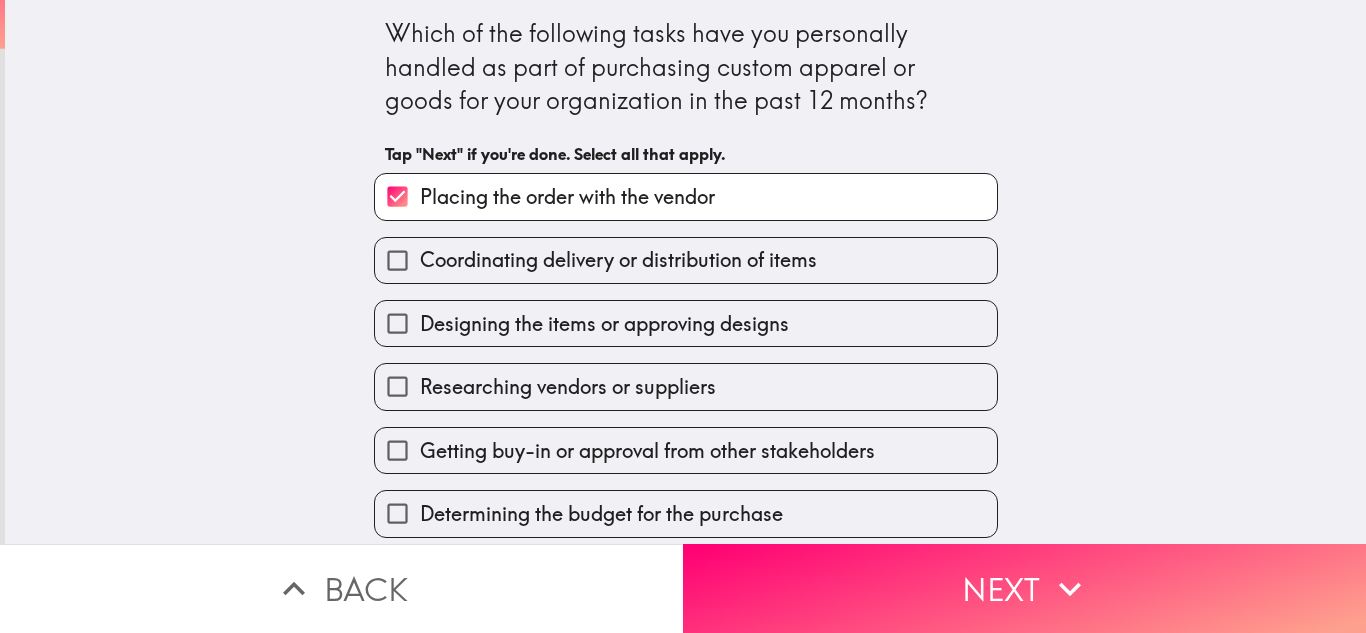click on "Designing the items or approving designs" at bounding box center [604, 324] 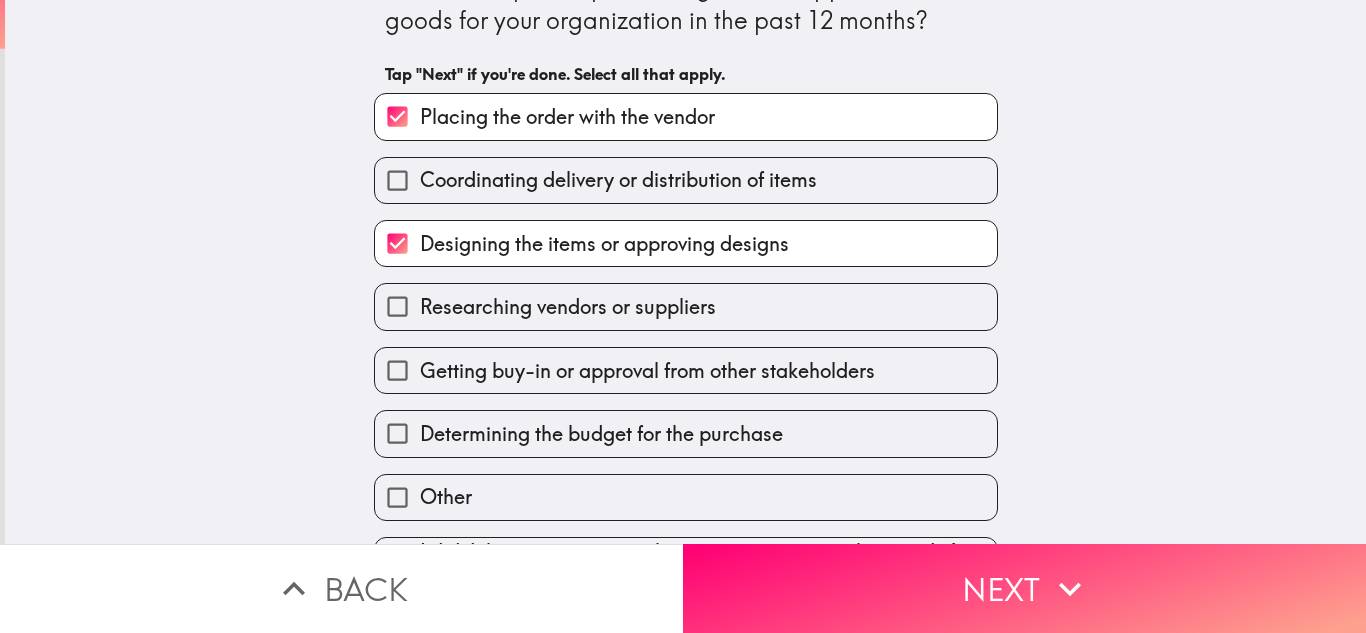 scroll, scrollTop: 146, scrollLeft: 0, axis: vertical 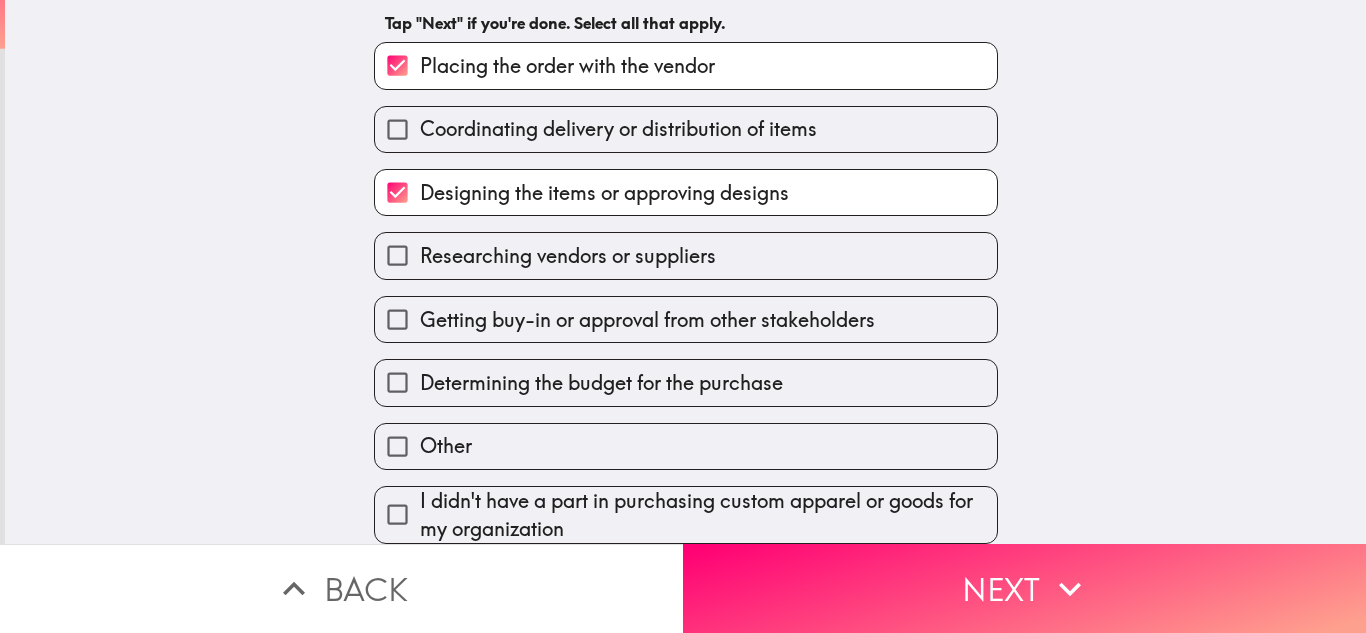 click on "Researching vendors or suppliers" at bounding box center [686, 255] 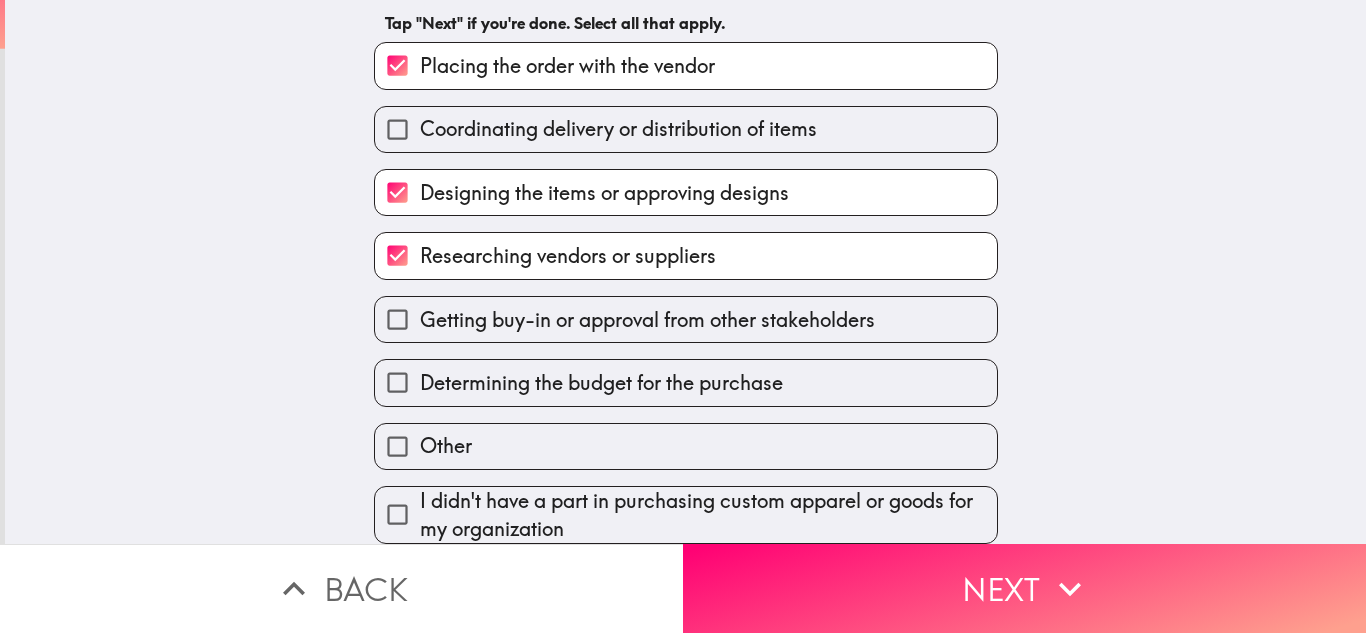 click on "Determining the budget for the purchase" at bounding box center [601, 383] 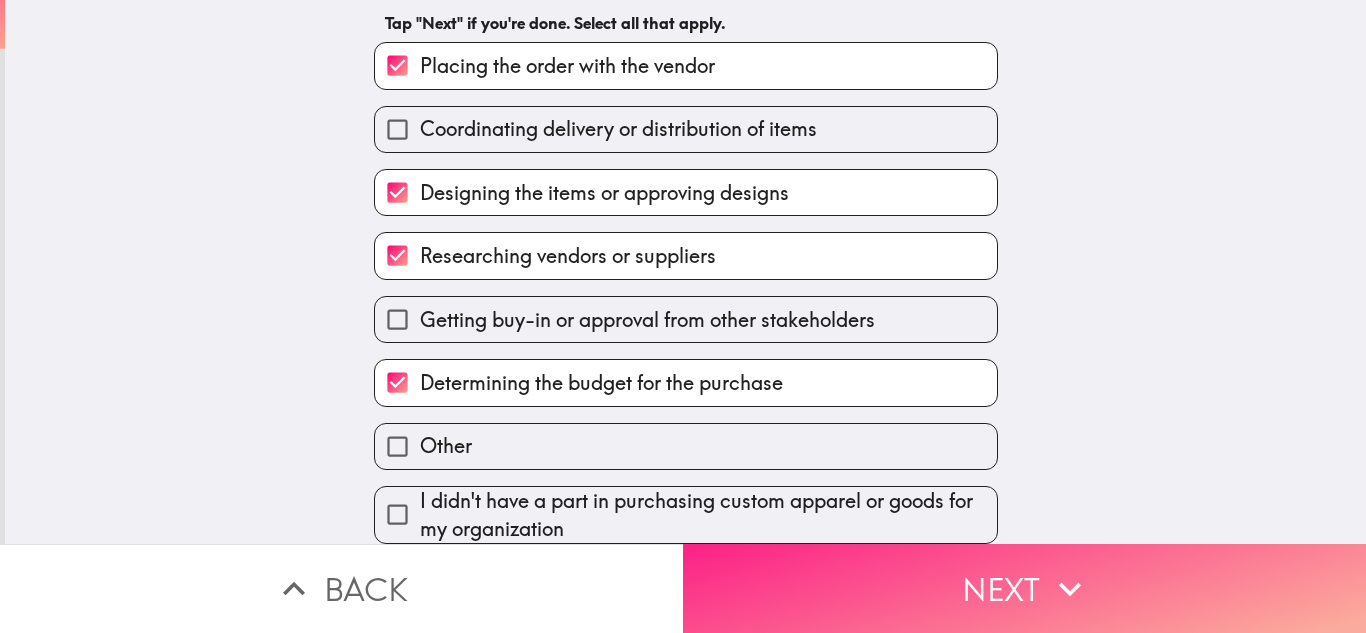 click on "Next" at bounding box center [1024, 588] 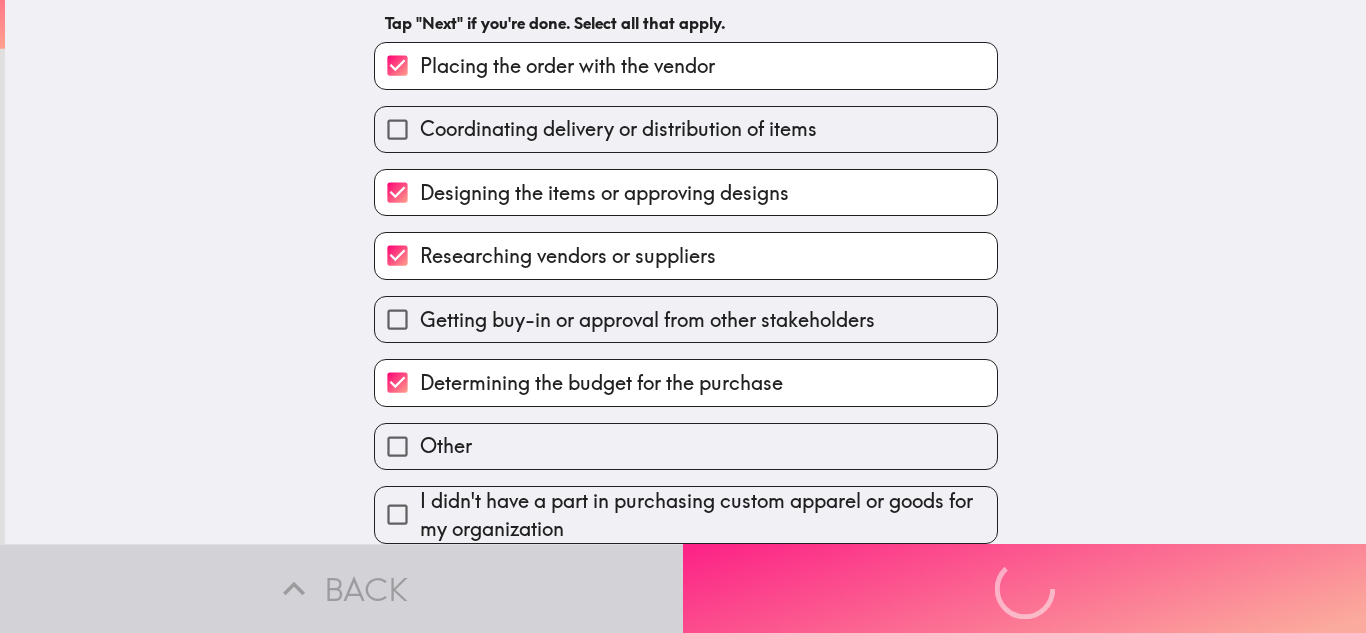 scroll, scrollTop: 0, scrollLeft: 0, axis: both 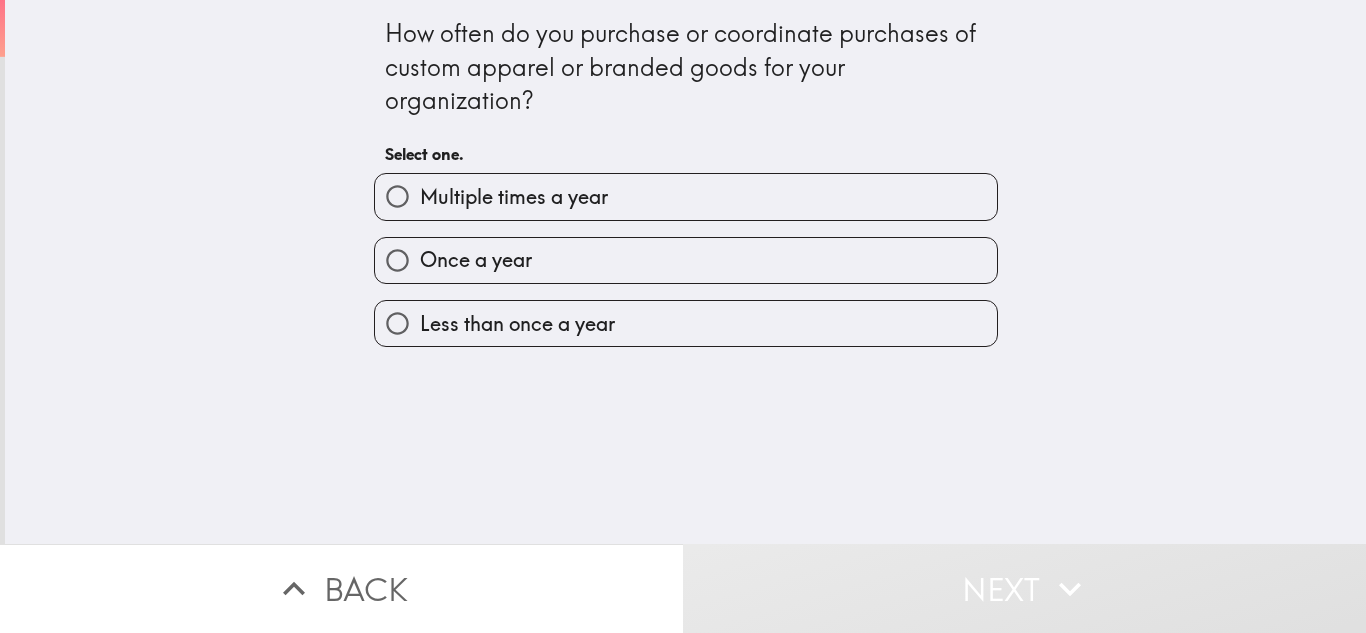 click on "Multiple times a year" at bounding box center (686, 196) 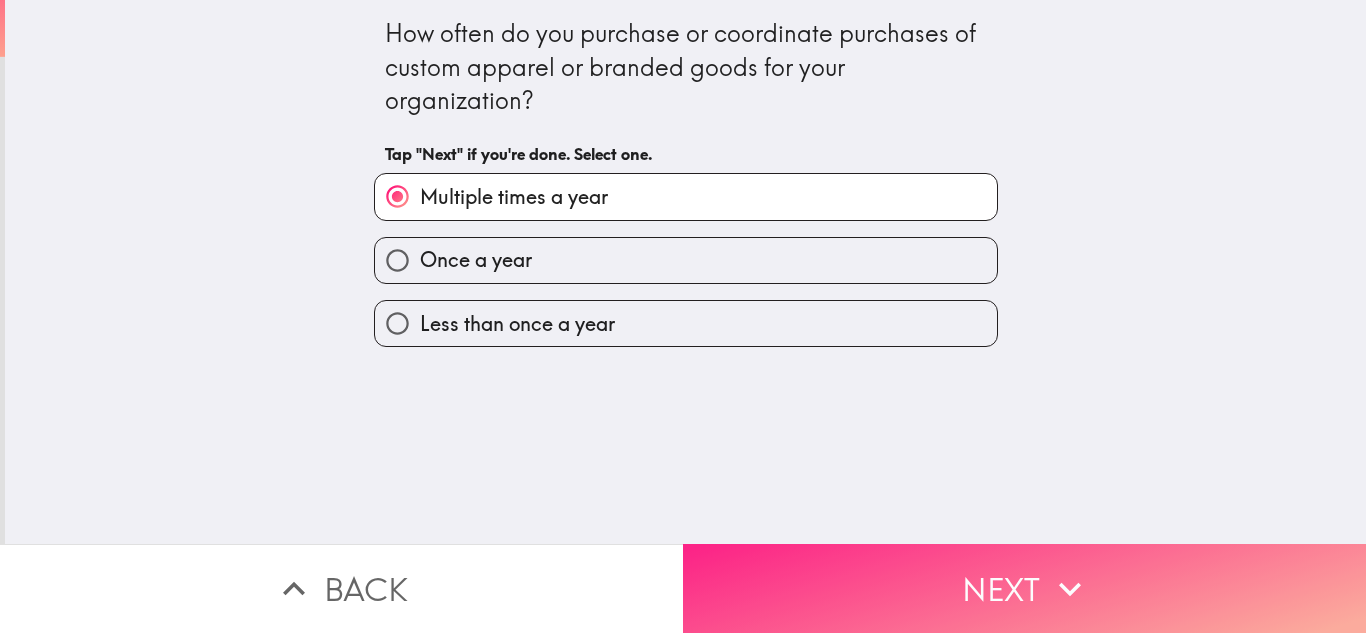 click on "Next" at bounding box center [1024, 588] 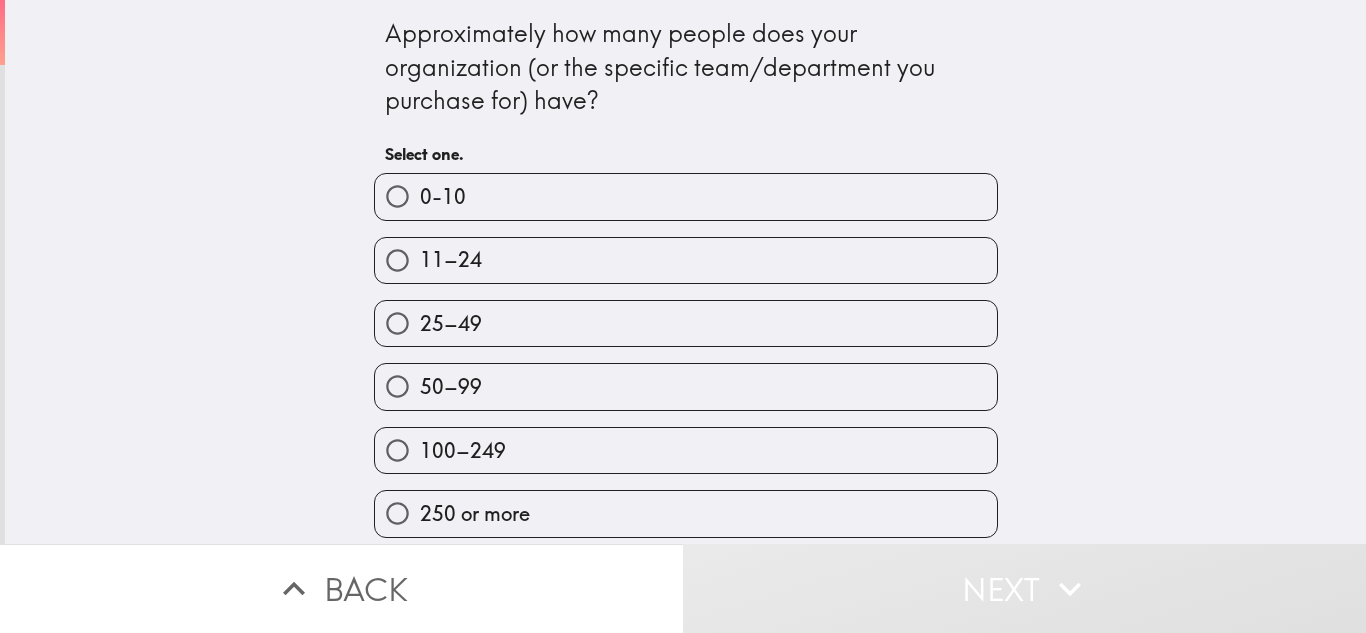 click on "11–24" at bounding box center [686, 260] 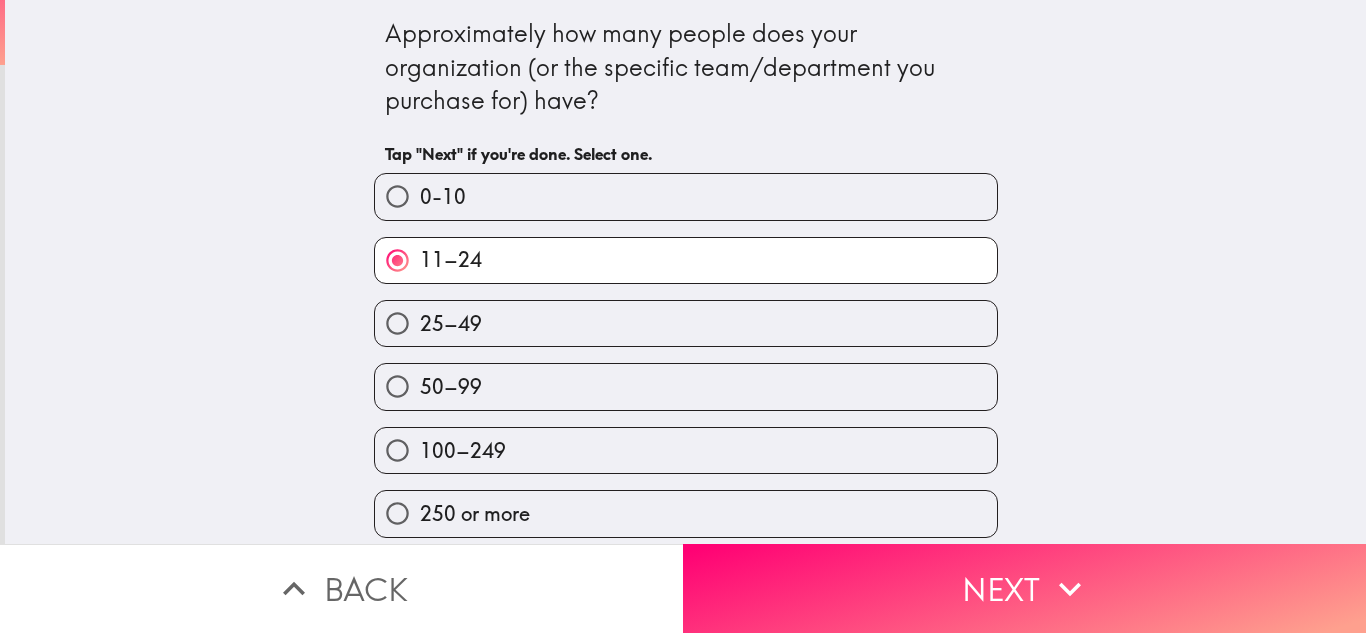 scroll, scrollTop: 9, scrollLeft: 0, axis: vertical 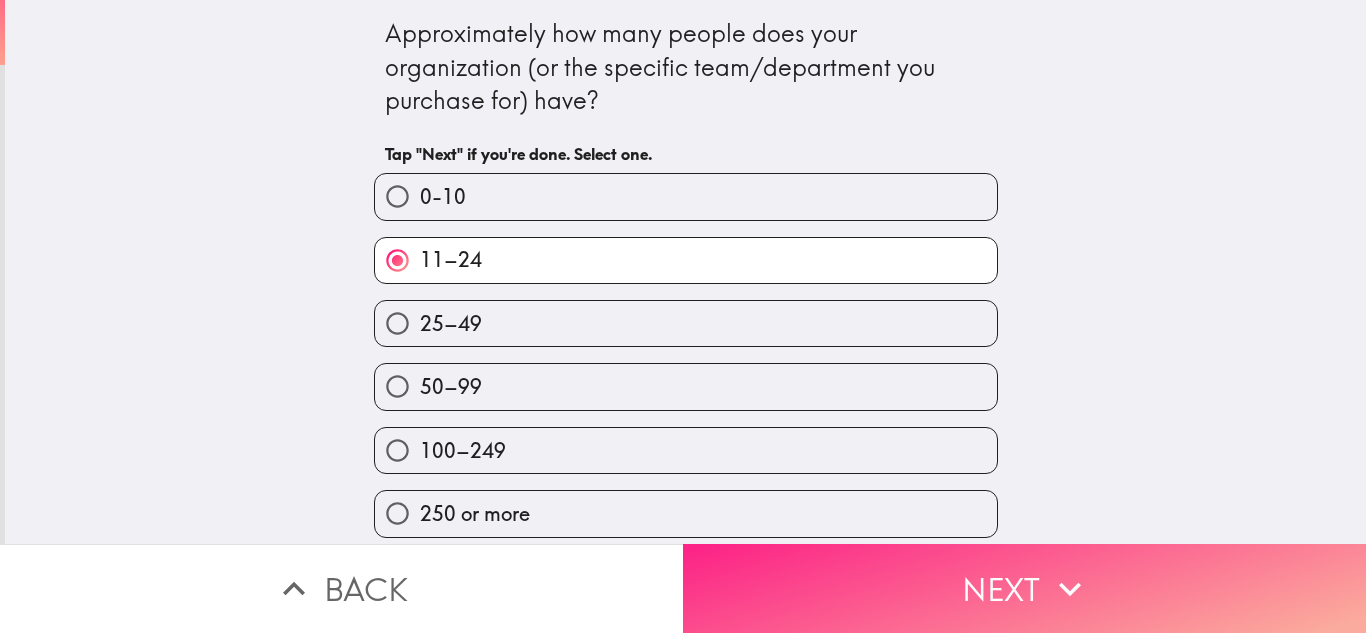 click on "Next" at bounding box center [1024, 588] 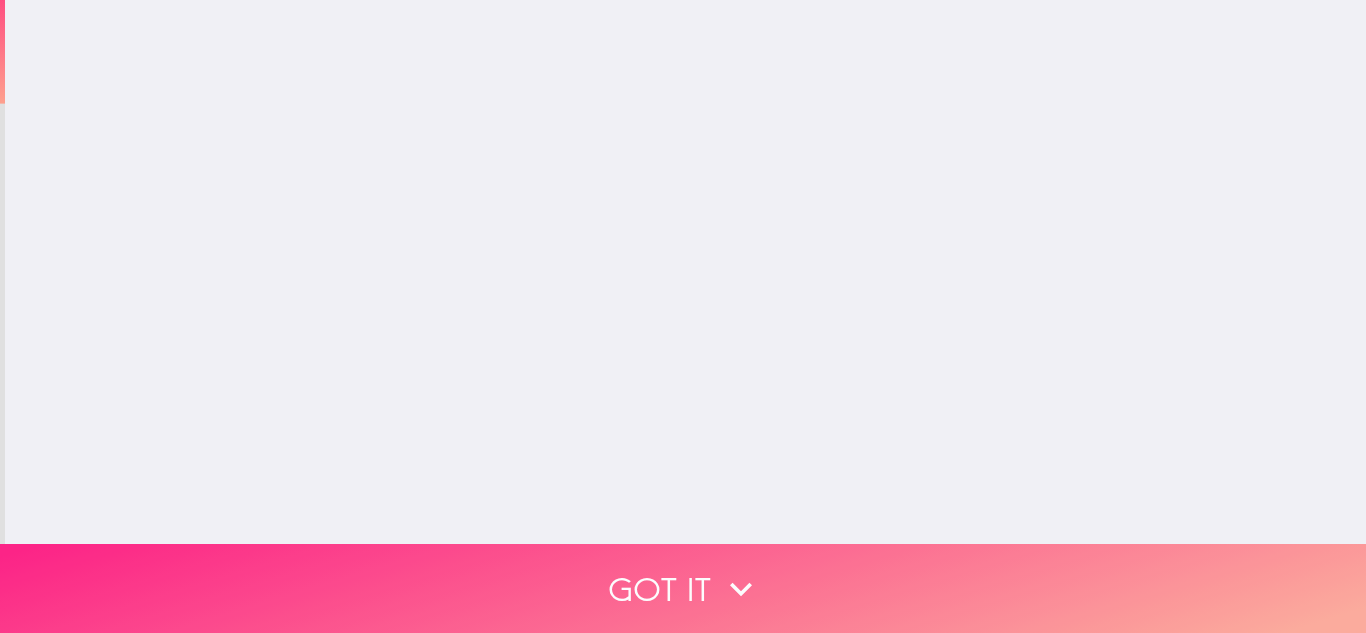 scroll, scrollTop: 0, scrollLeft: 0, axis: both 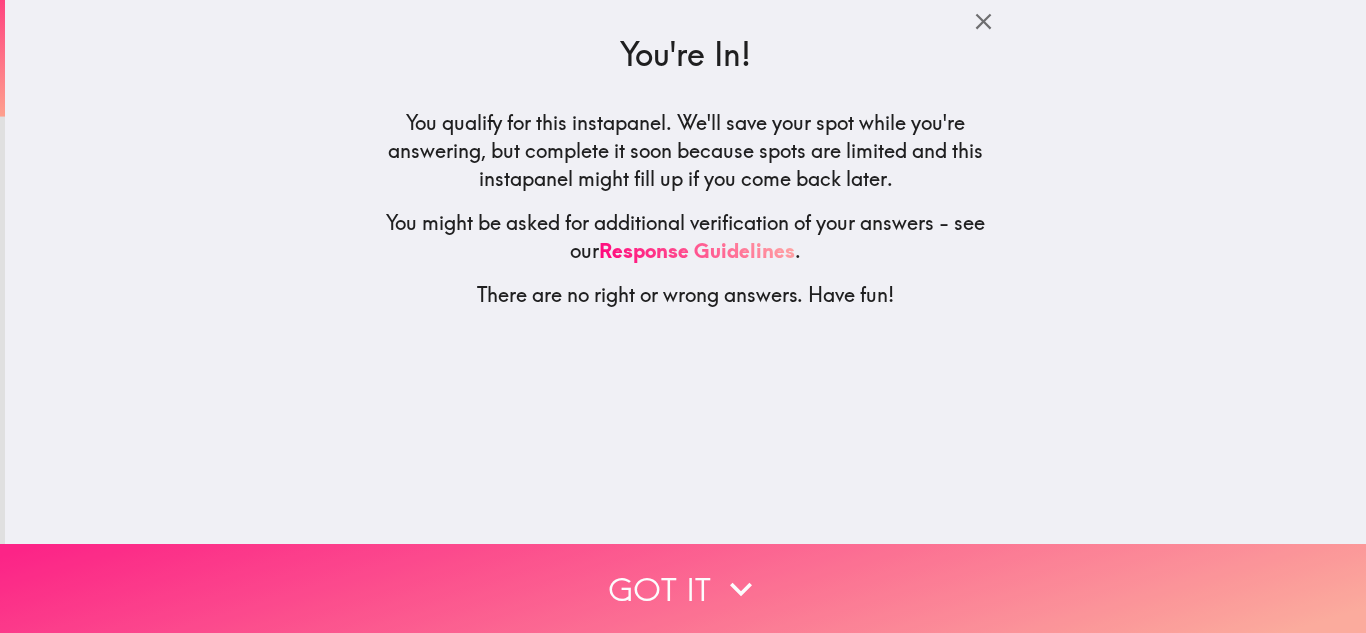 click on "Got it" at bounding box center (683, 588) 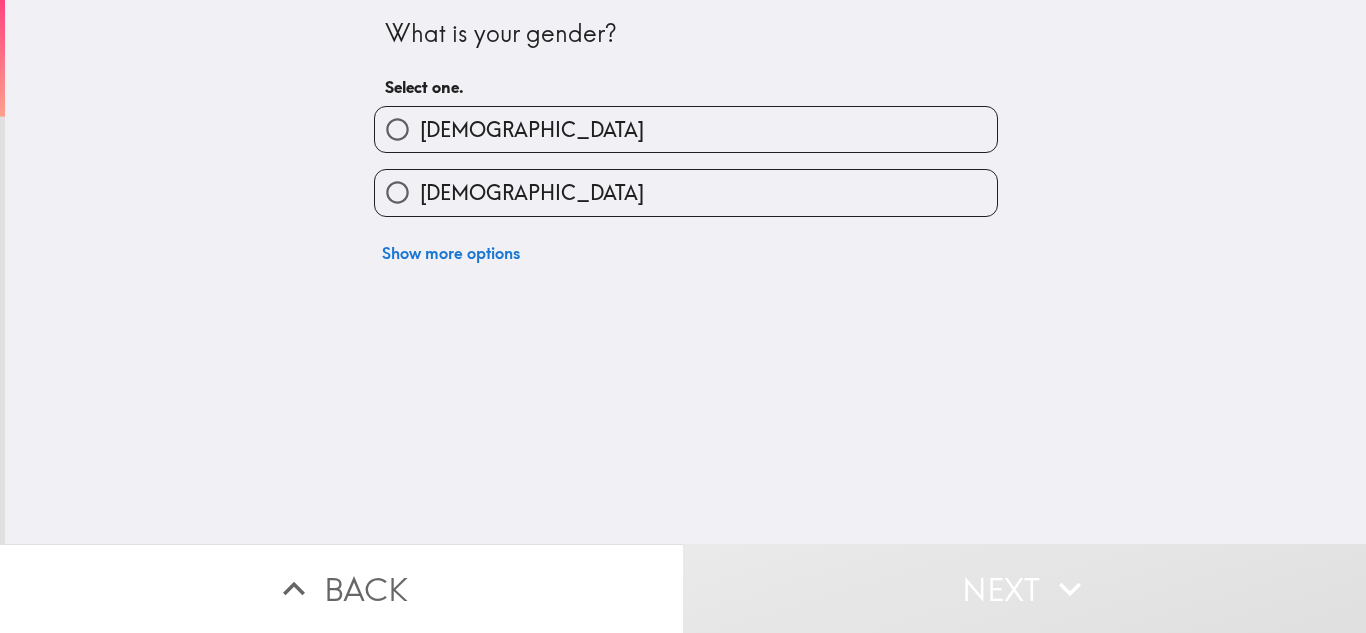 click on "[DEMOGRAPHIC_DATA]" at bounding box center (686, 192) 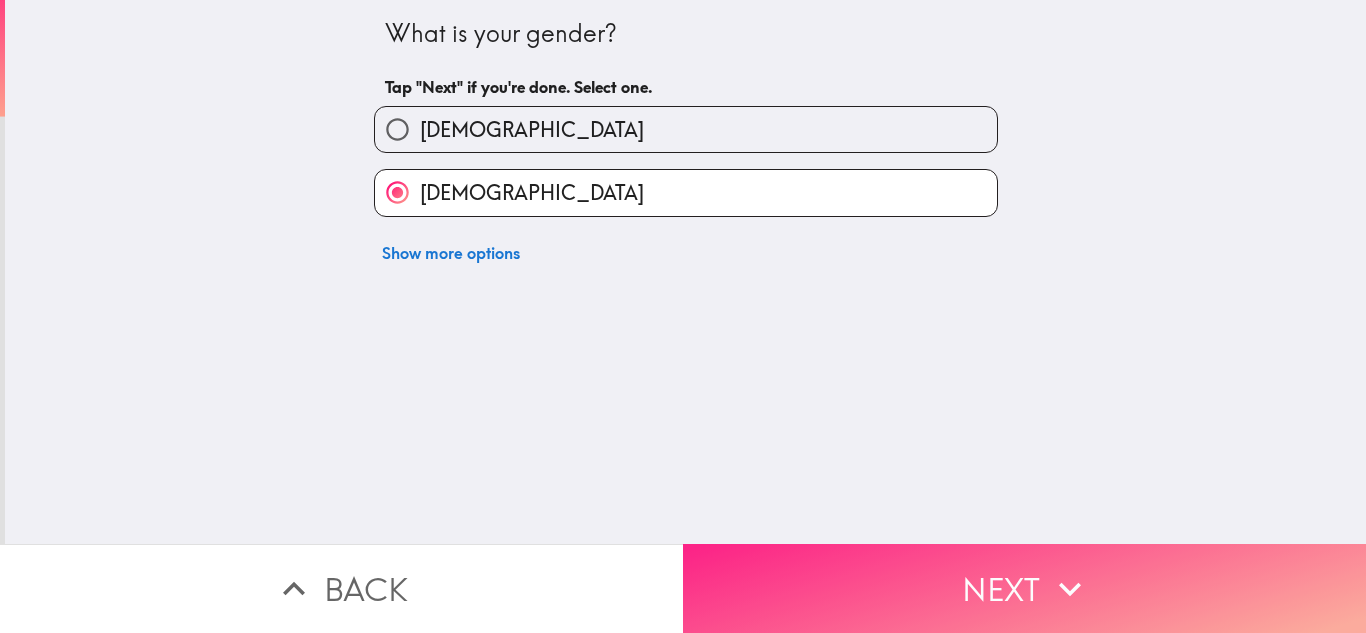 click on "Next" at bounding box center (1024, 588) 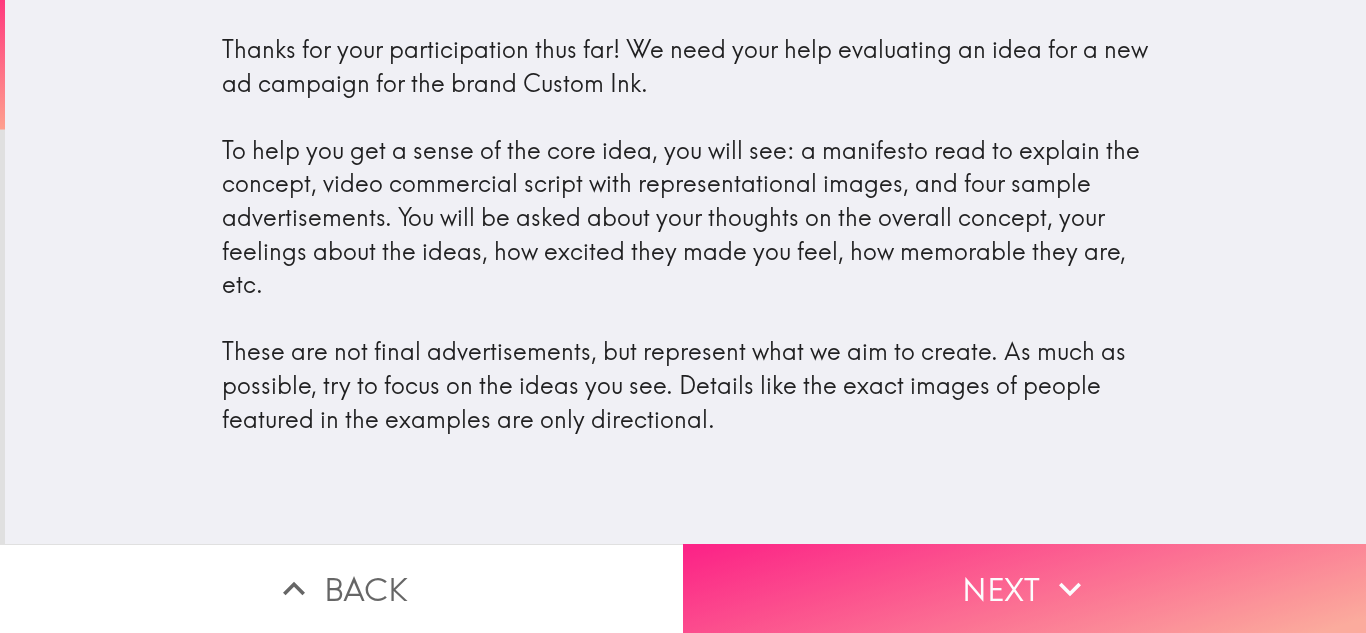 click on "Next" at bounding box center [1024, 588] 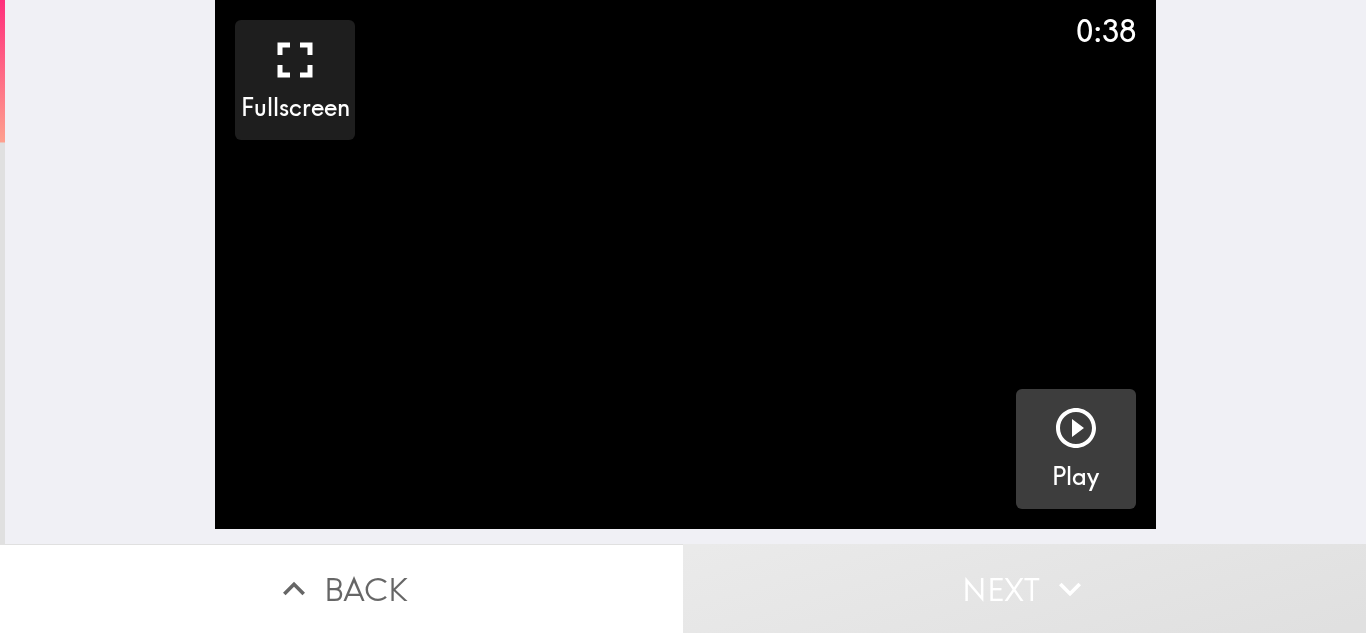 click on "Play" at bounding box center [1076, 449] 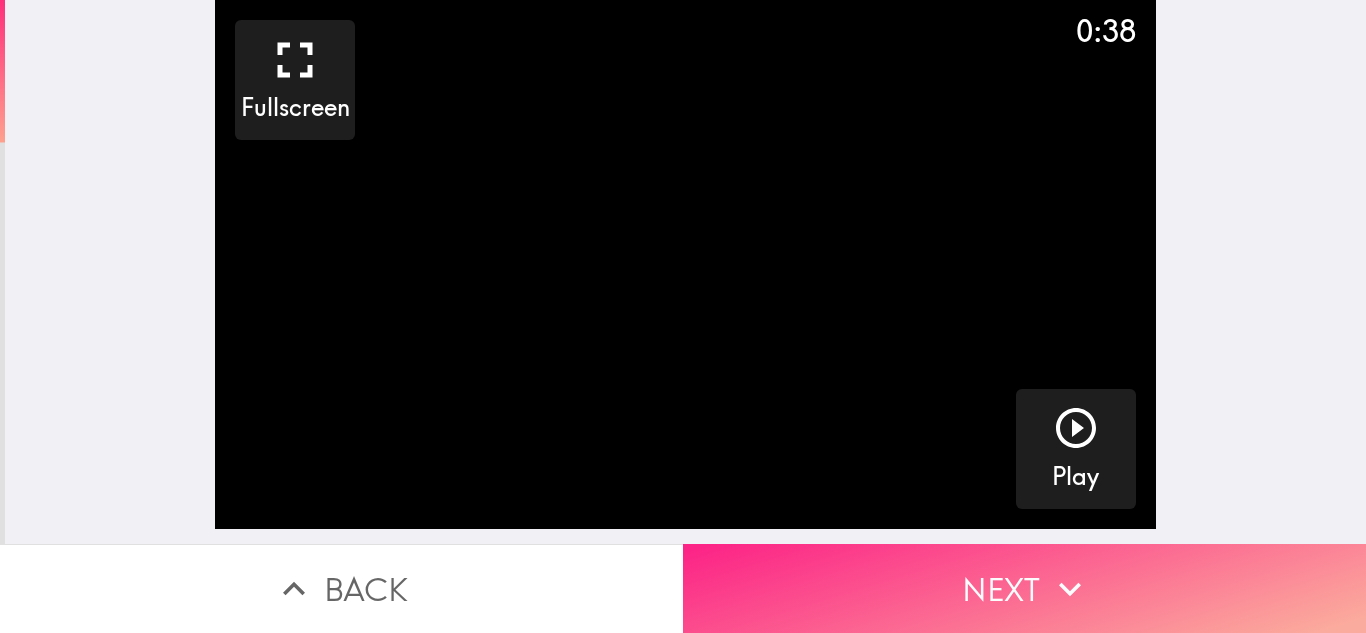 click on "Next" at bounding box center (1024, 588) 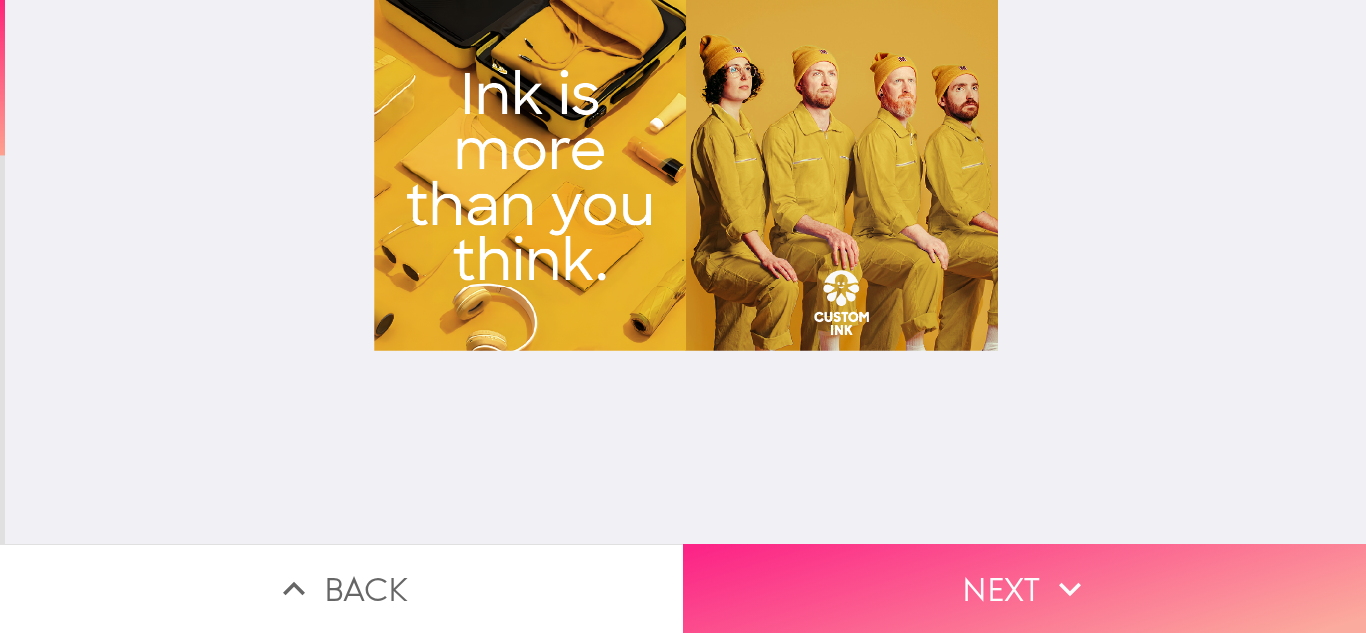 click on "Next" at bounding box center (1024, 588) 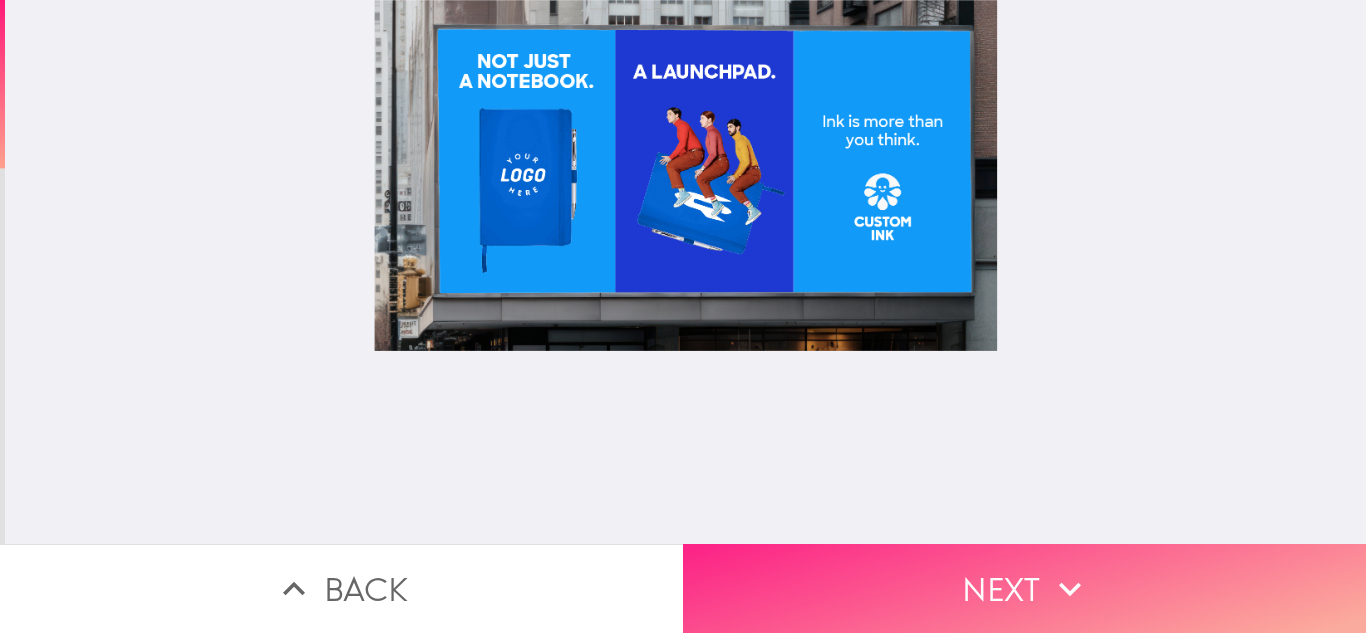 click on "Next" at bounding box center (1024, 588) 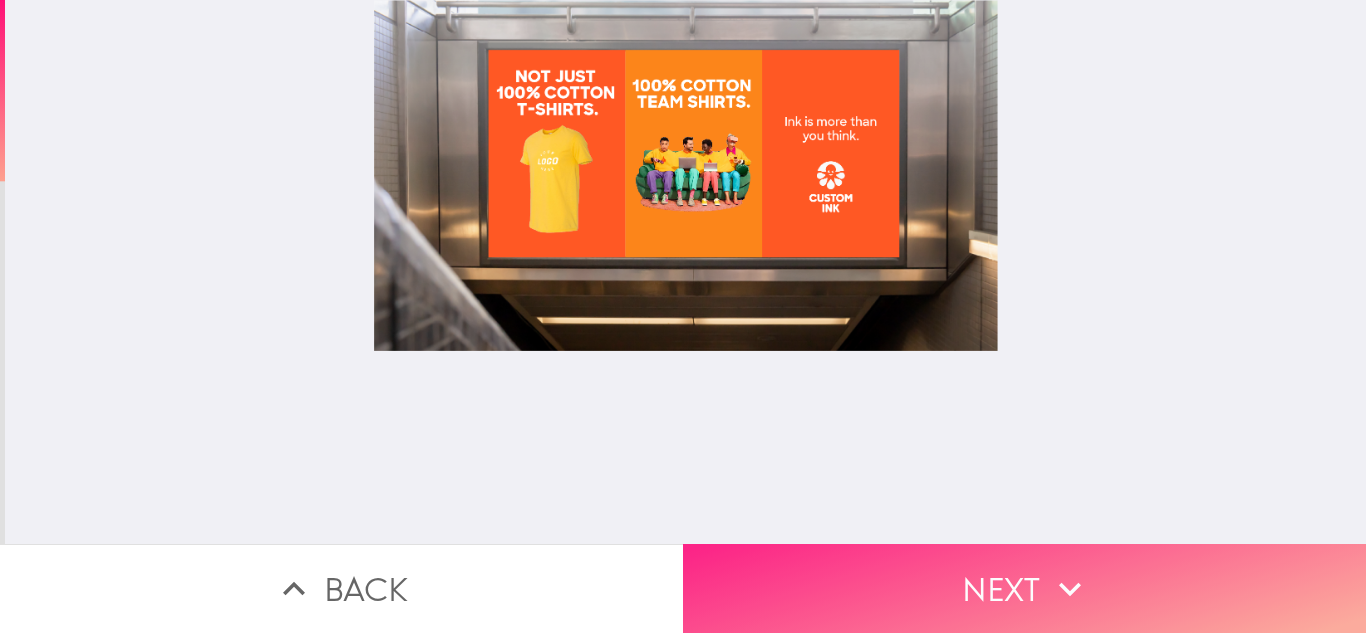 click on "Next" at bounding box center [1024, 588] 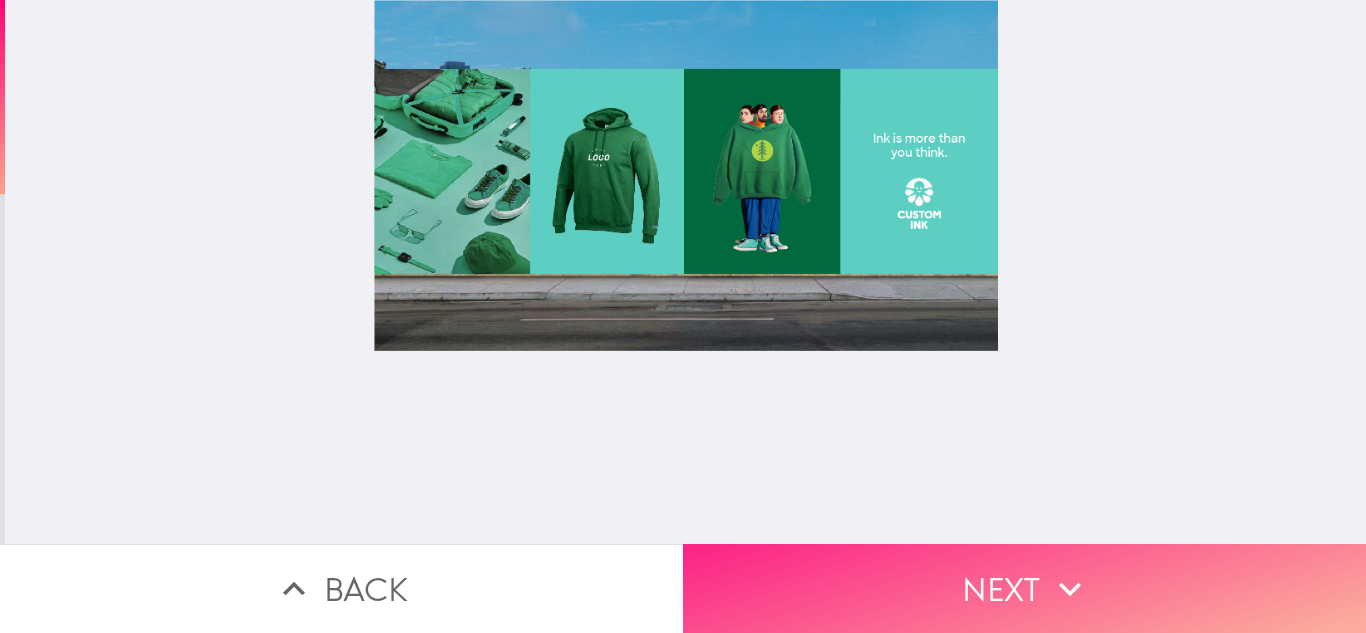 click on "Next" at bounding box center (1024, 588) 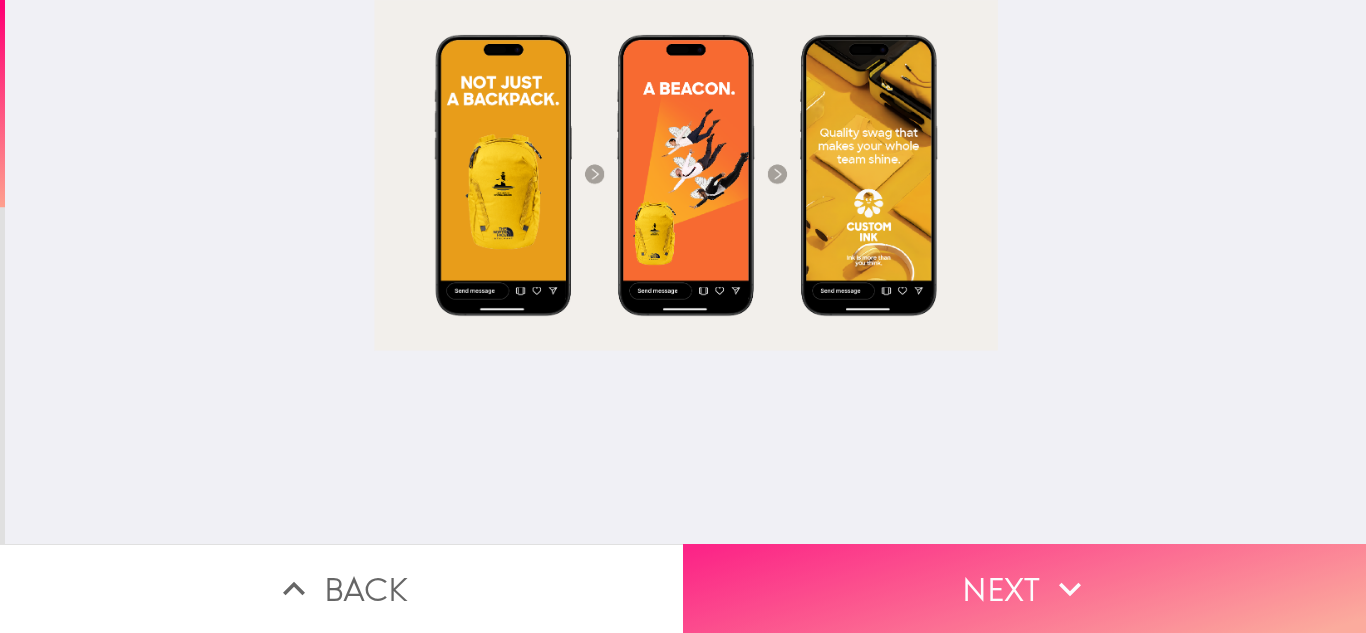 click on "Next" at bounding box center (1024, 588) 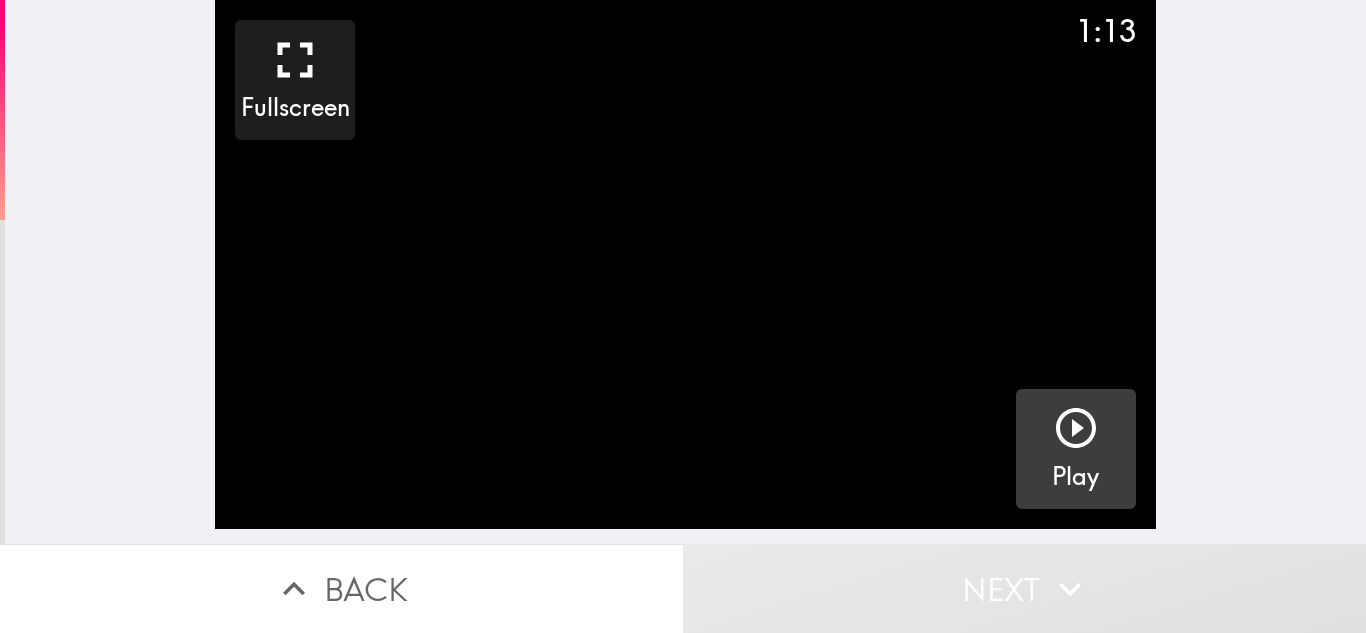 click 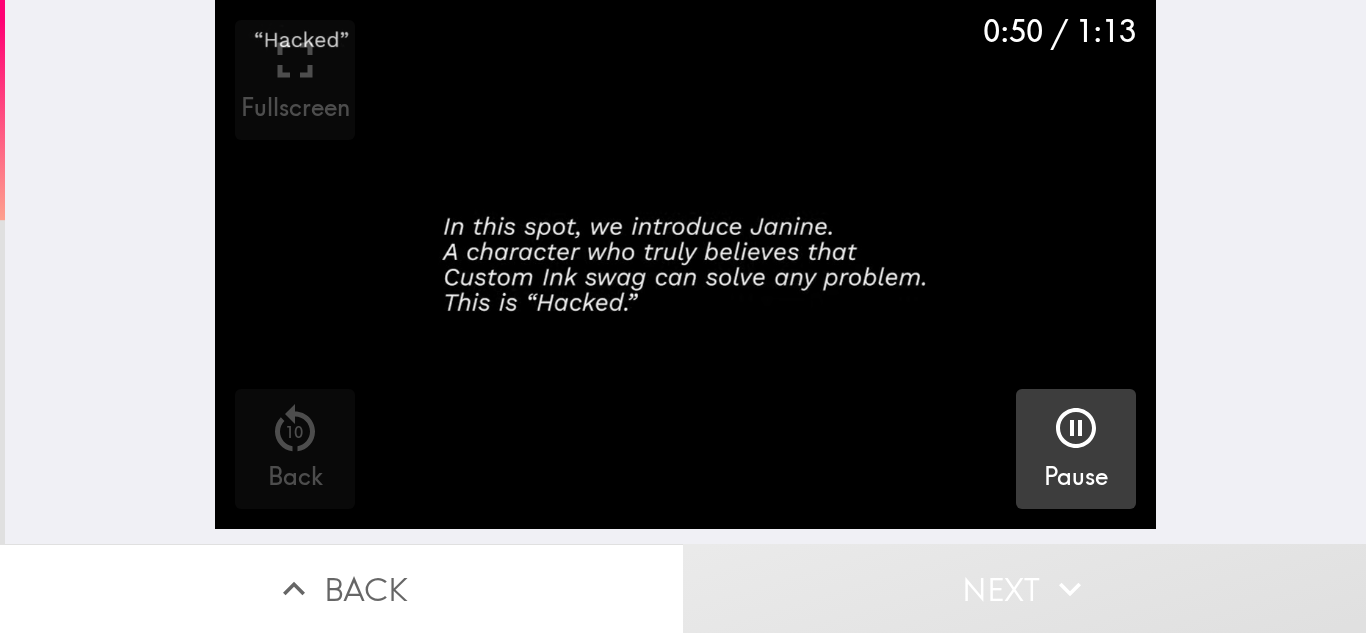 click on "Next" at bounding box center (1024, 588) 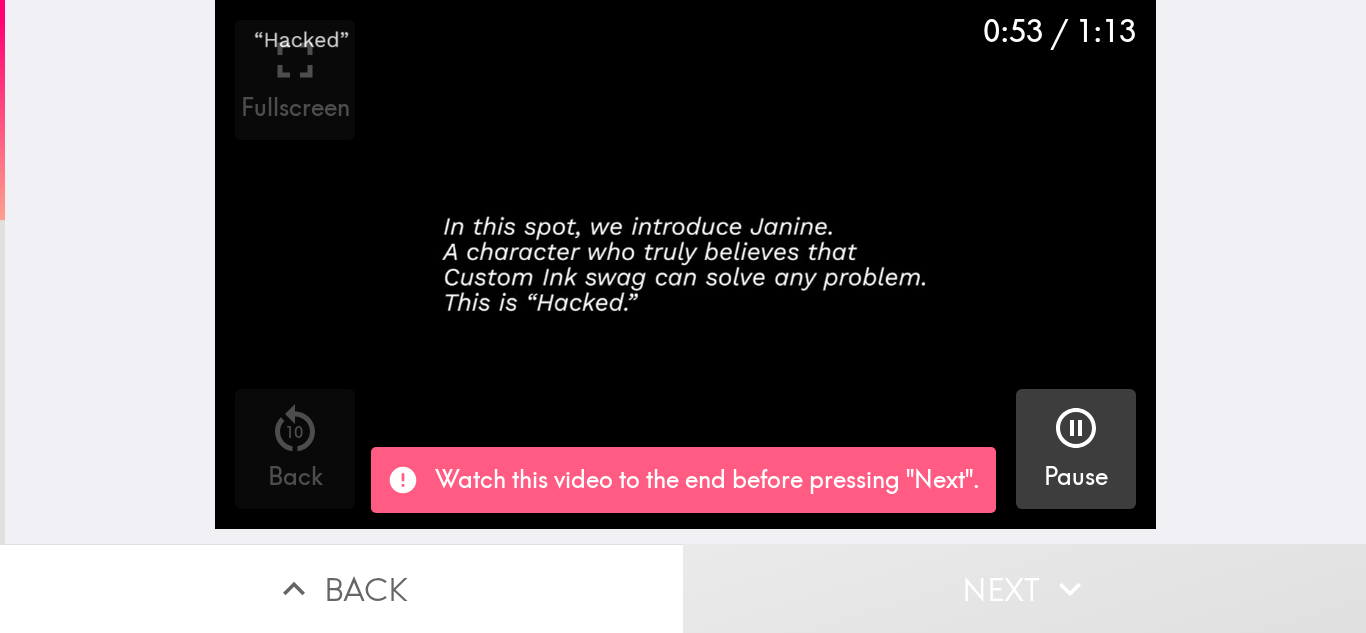 click at bounding box center [685, 264] 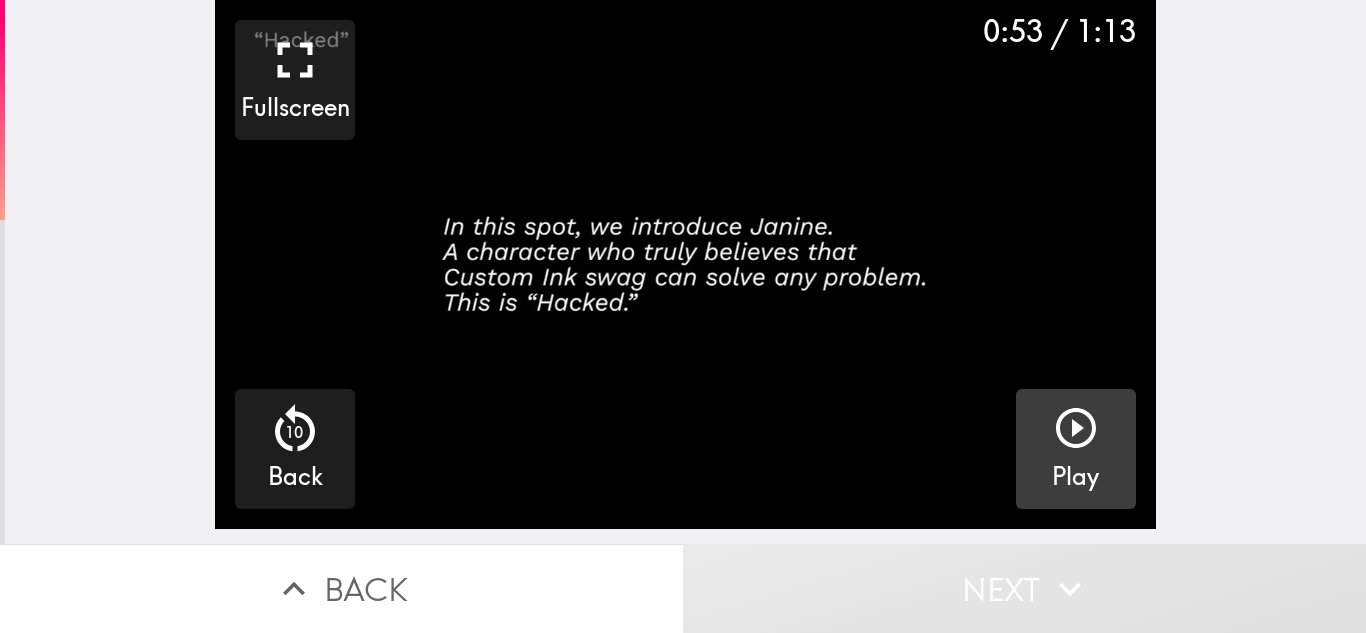 click on "Play" at bounding box center [1076, 449] 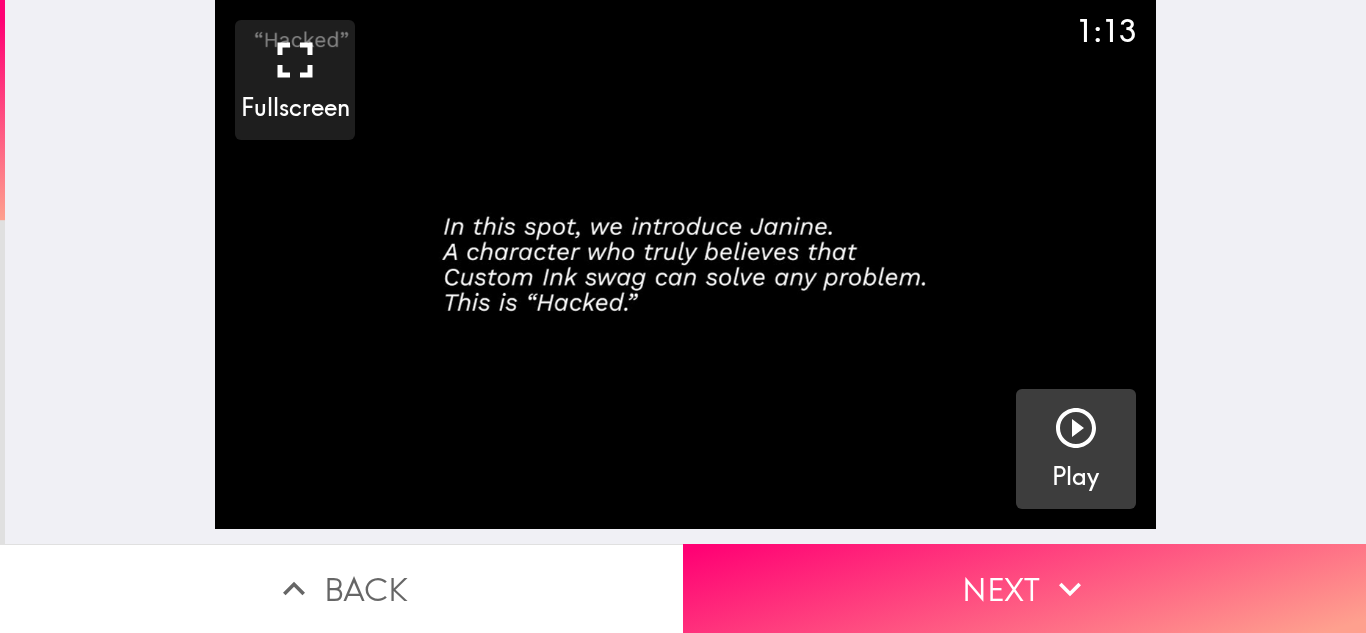 click on "Next" at bounding box center (1024, 588) 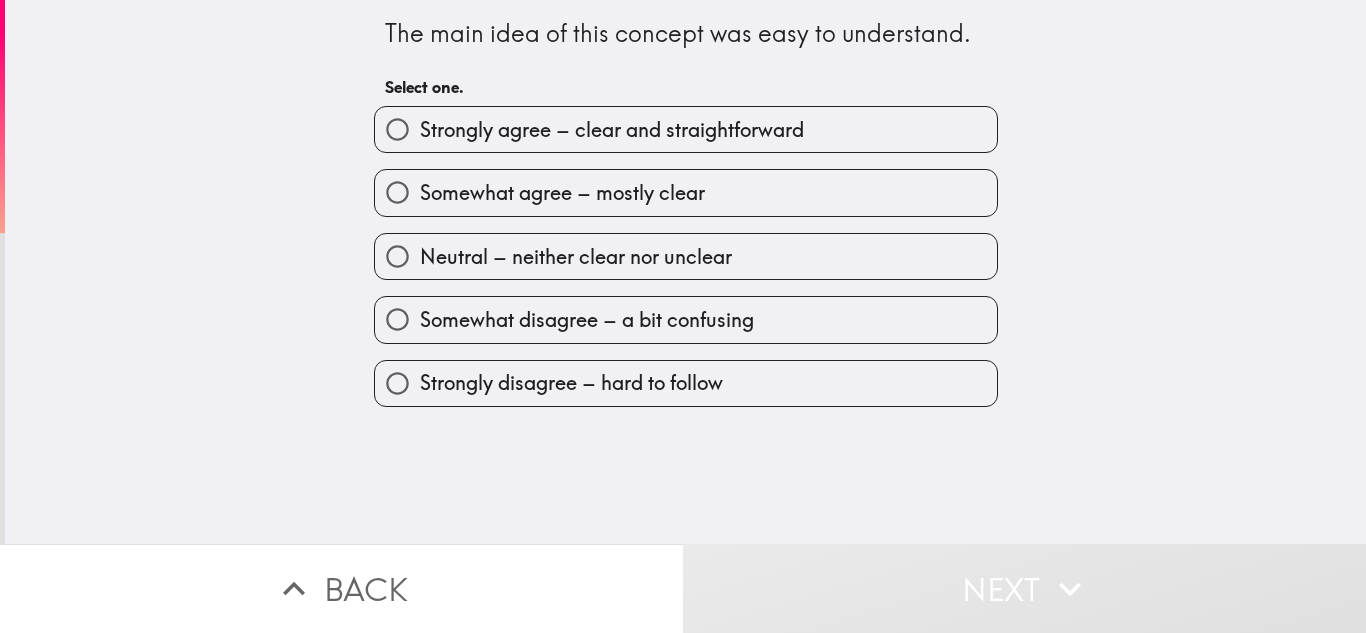 click on "Somewhat agree – mostly clear" at bounding box center [686, 192] 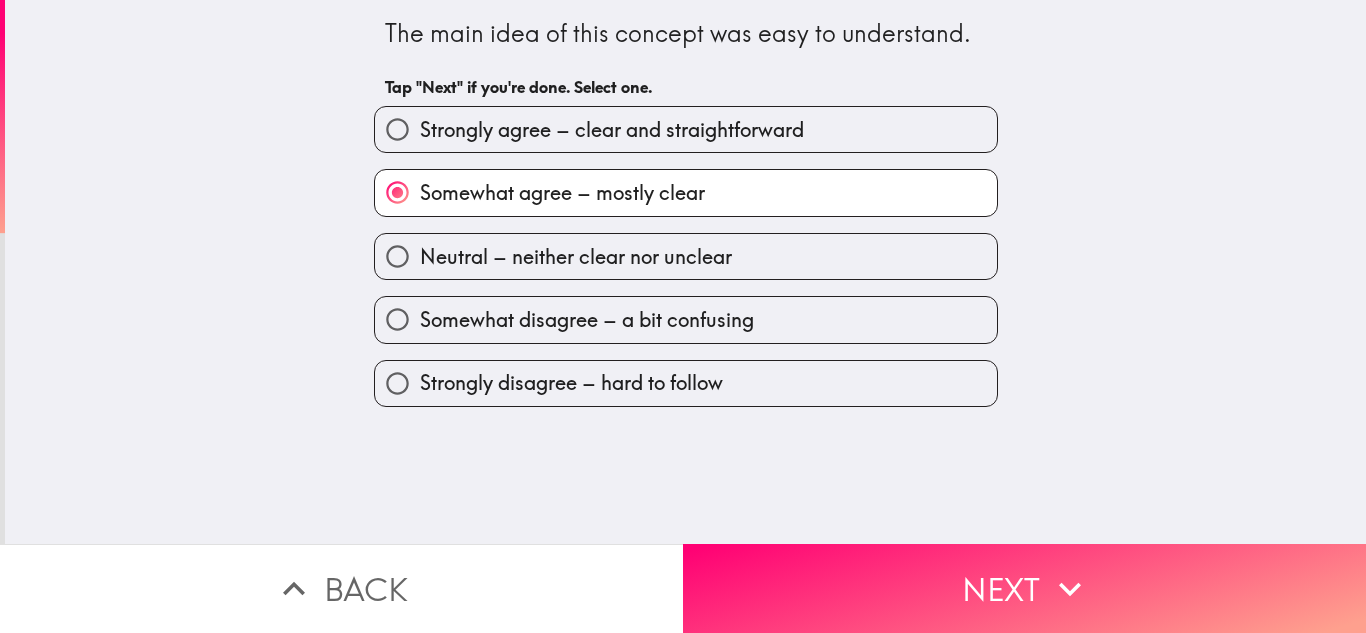 click on "Strongly agree – clear and straightforward" at bounding box center [612, 130] 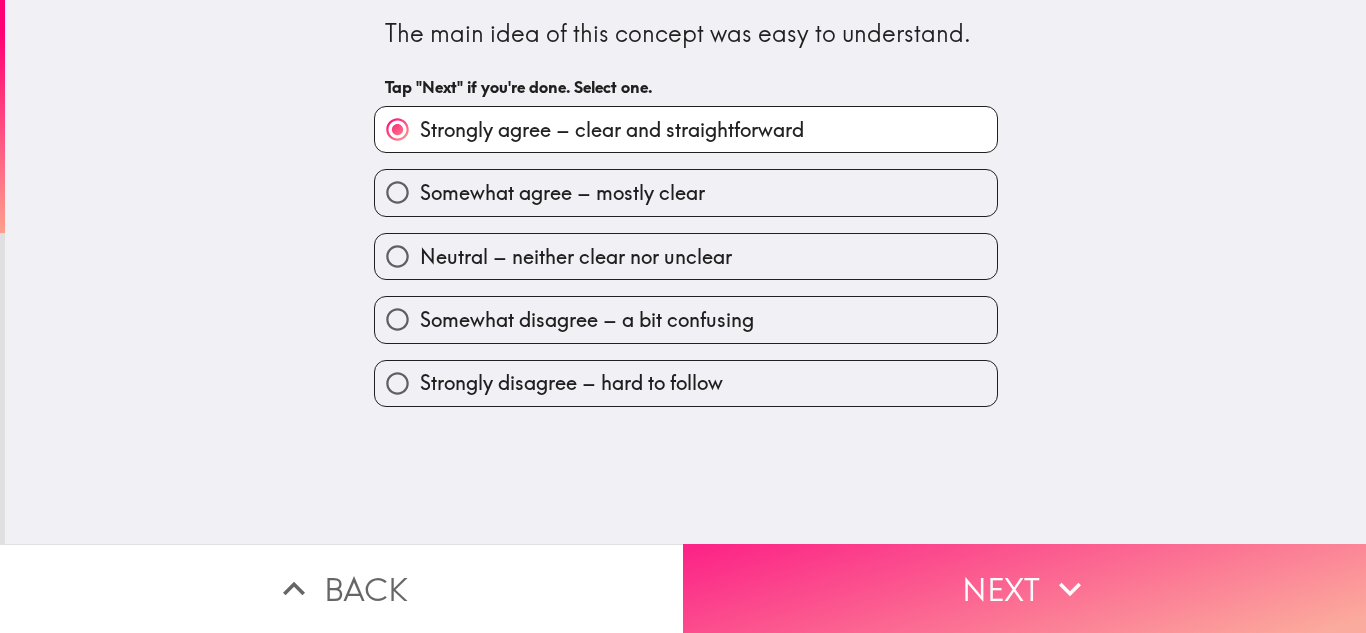 click on "Next" at bounding box center (1024, 588) 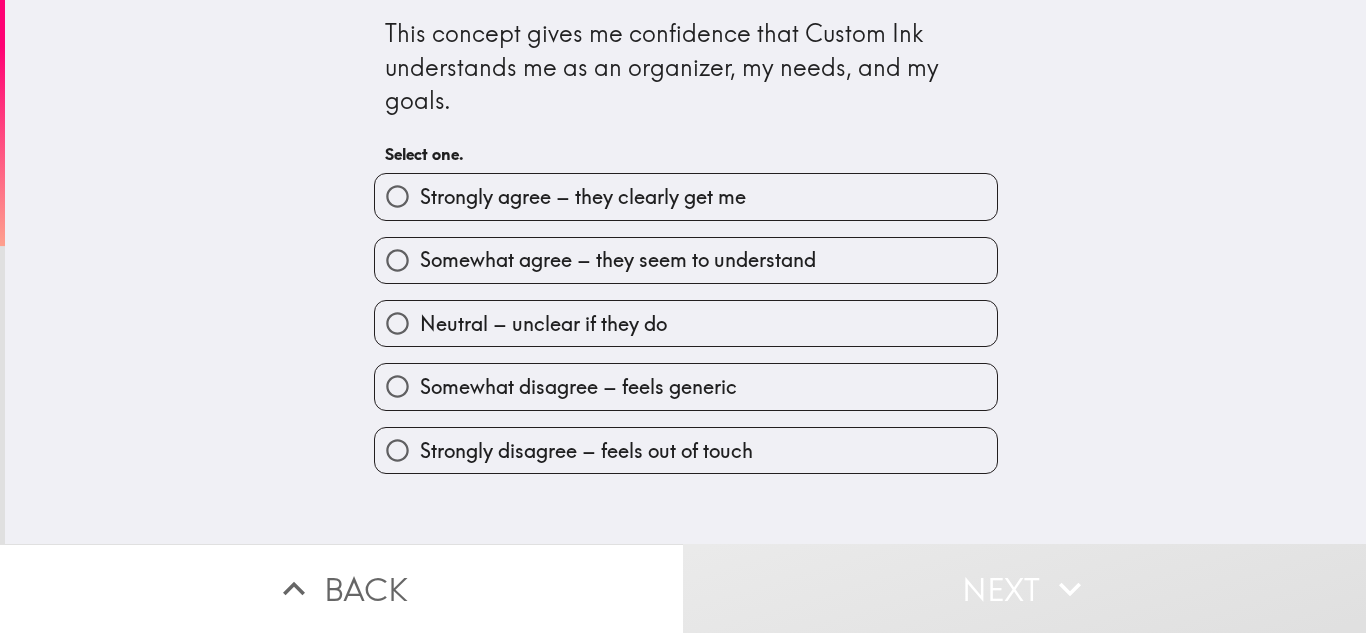 click on "Somewhat agree – they seem to understand" at bounding box center (618, 260) 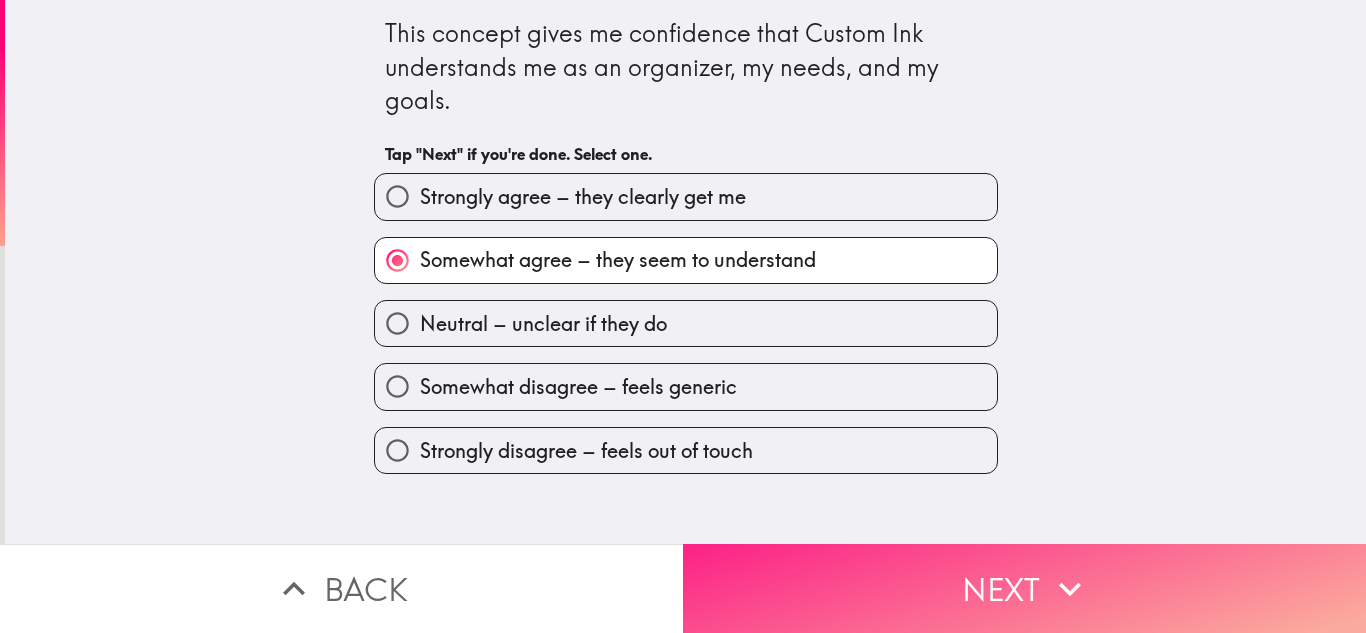 click on "Next" at bounding box center (1024, 588) 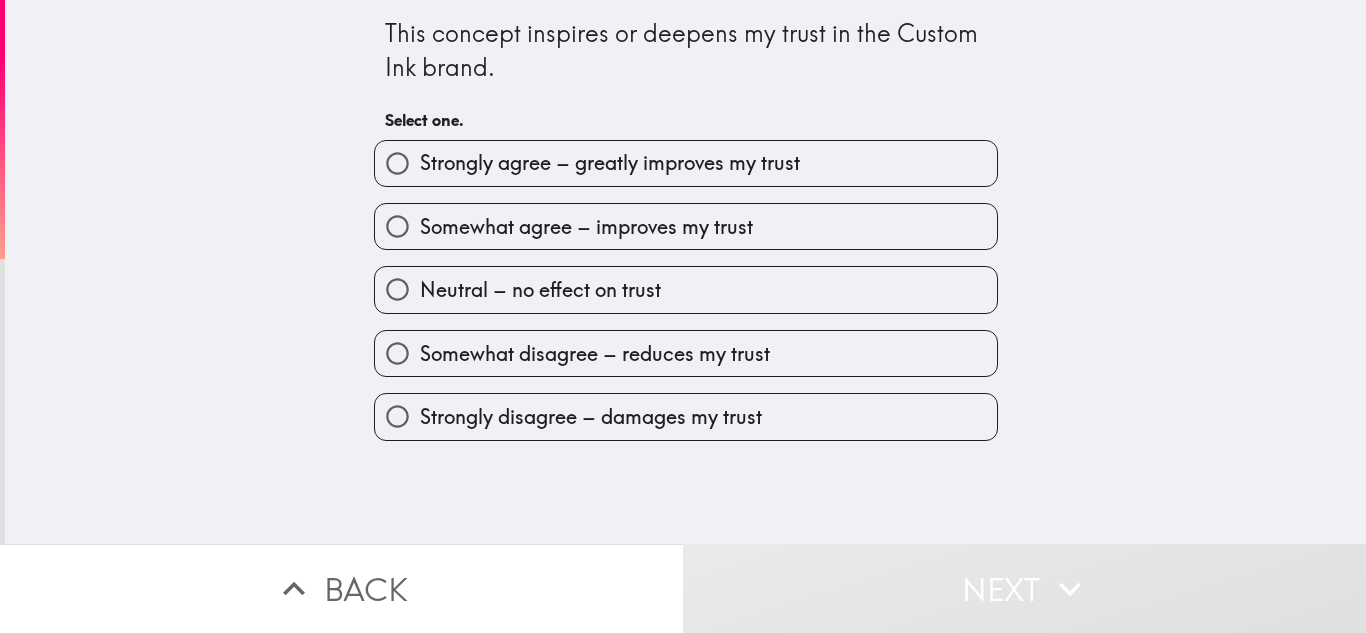 click on "Somewhat agree – improves my trust" at bounding box center (686, 226) 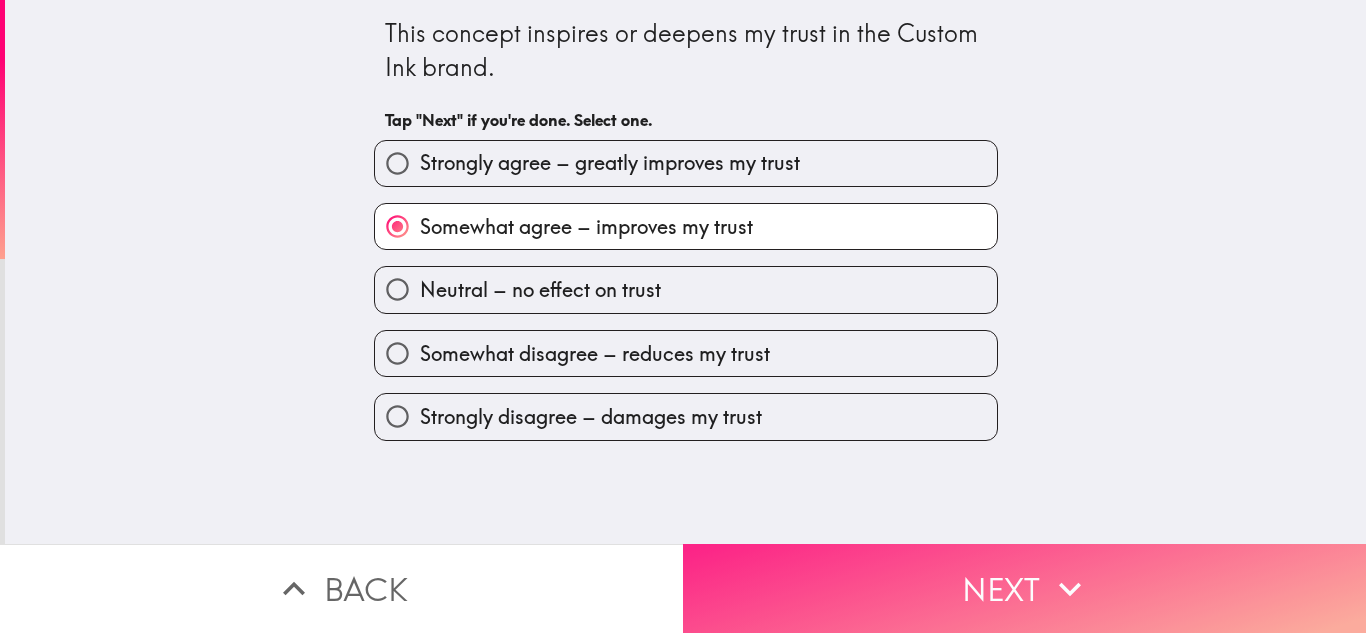 click on "Next" at bounding box center (1024, 588) 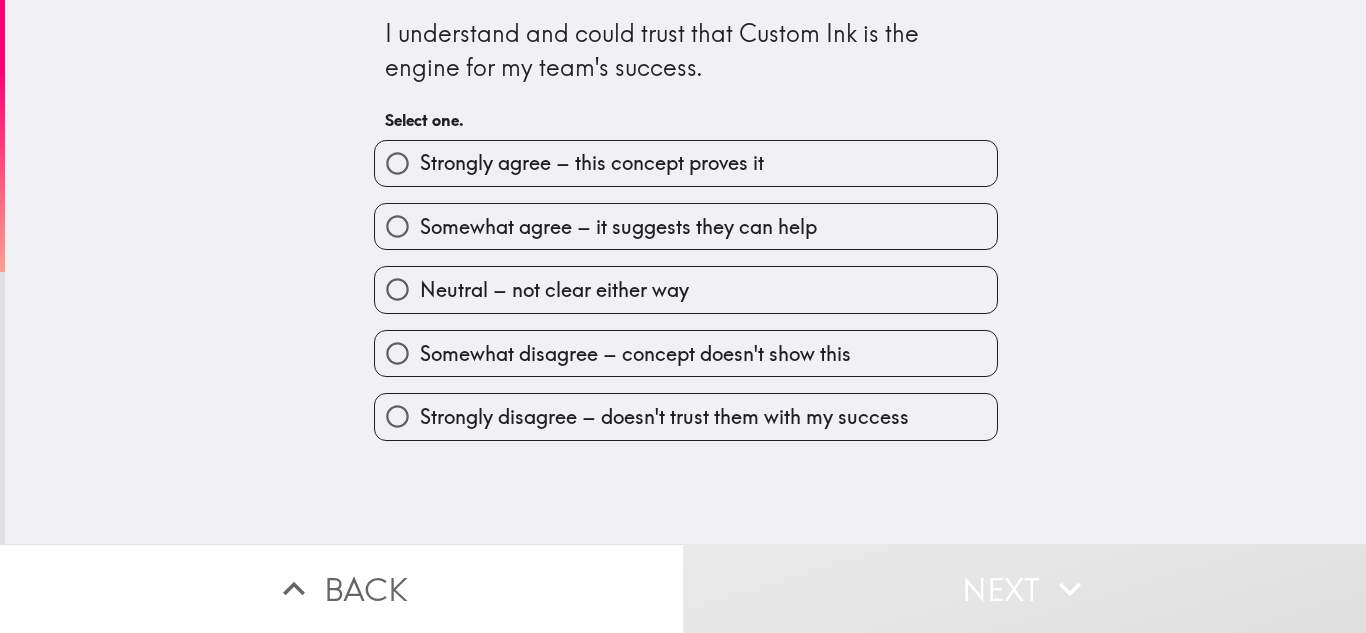 click on "Strongly agree – this concept proves it" at bounding box center (686, 163) 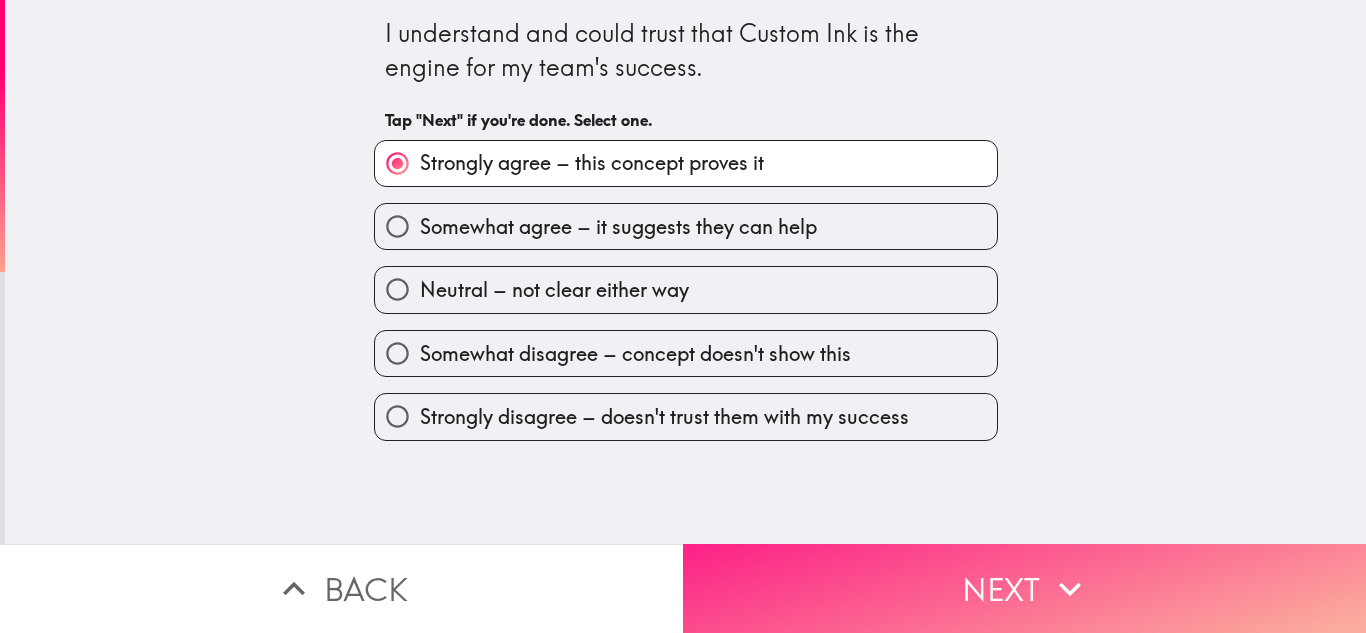click on "Next" at bounding box center (1024, 588) 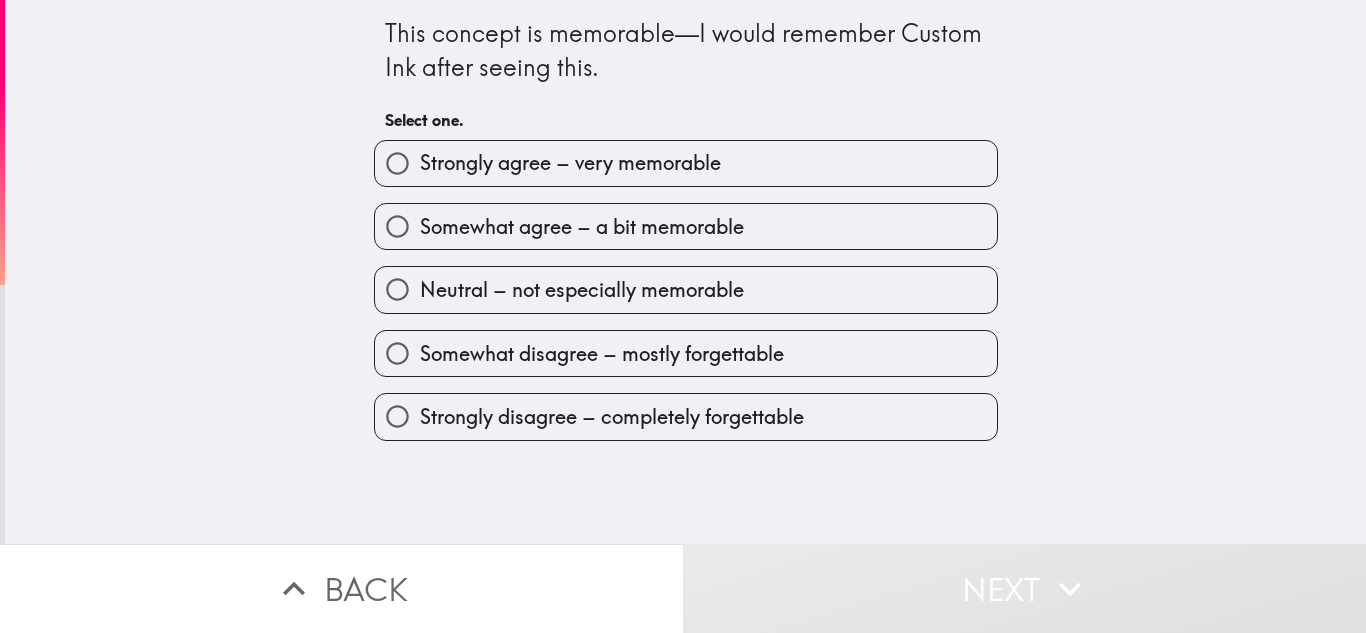 click on "Somewhat agree – a bit memorable" at bounding box center [686, 226] 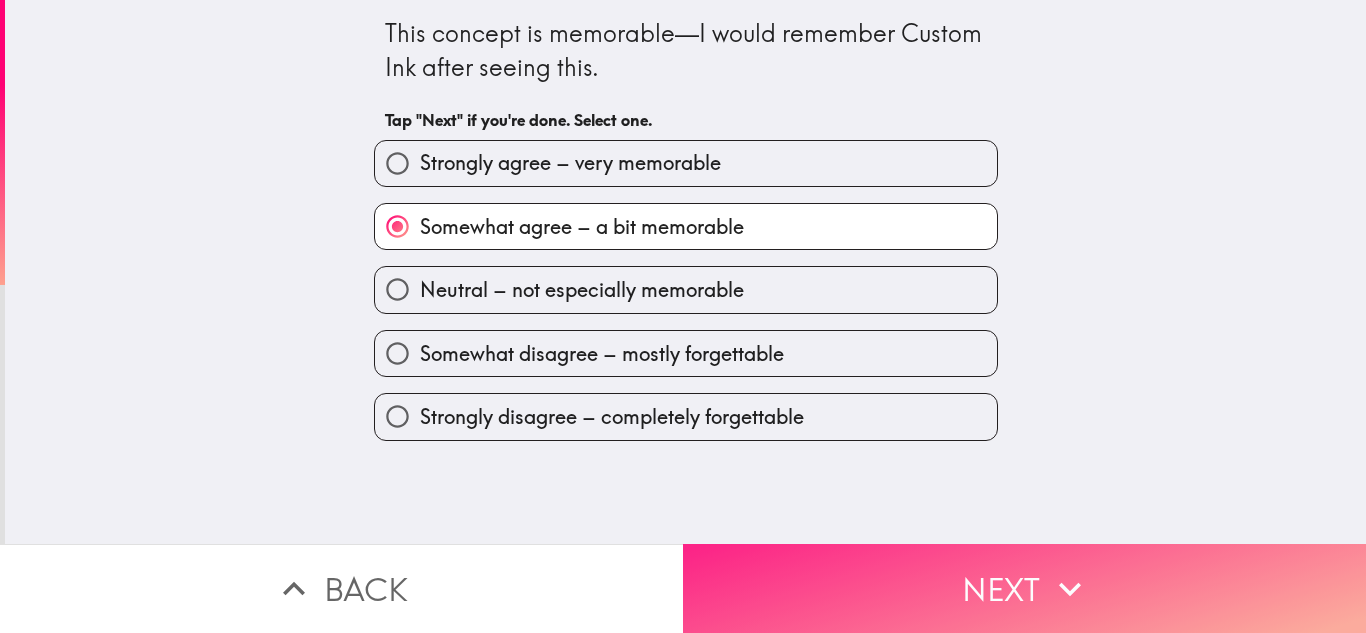 click on "Next" at bounding box center [1024, 588] 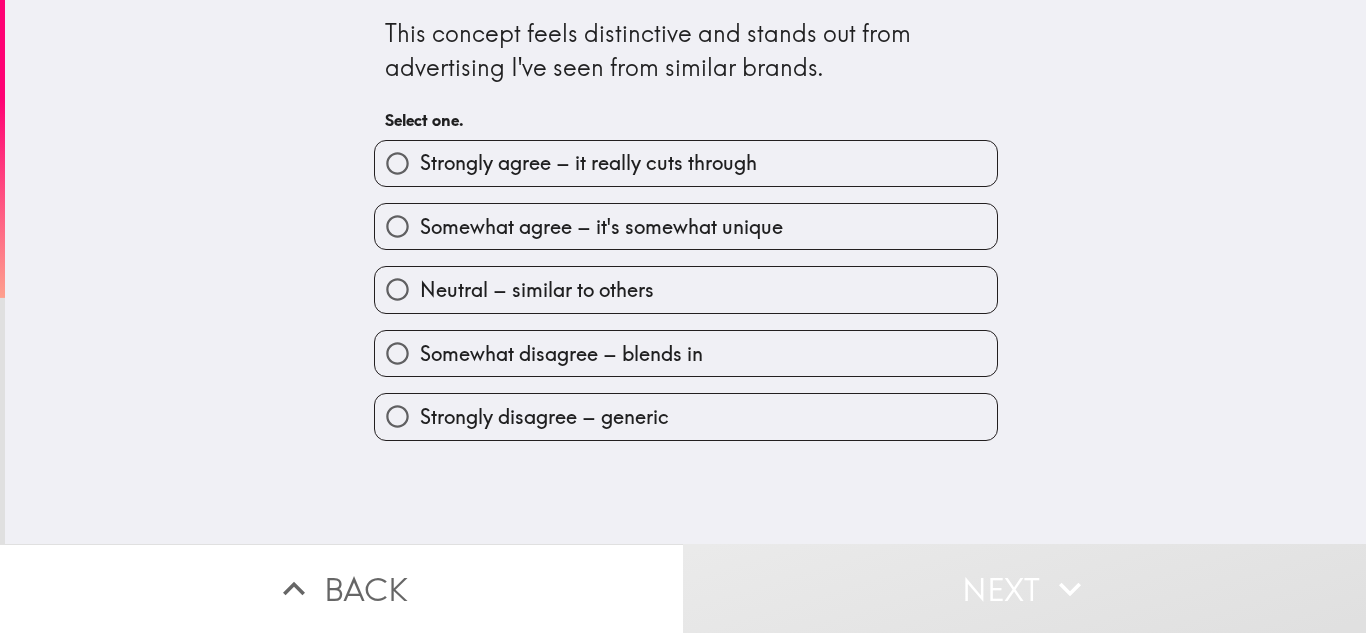 click on "Strongly agree – it really cuts through" at bounding box center [686, 163] 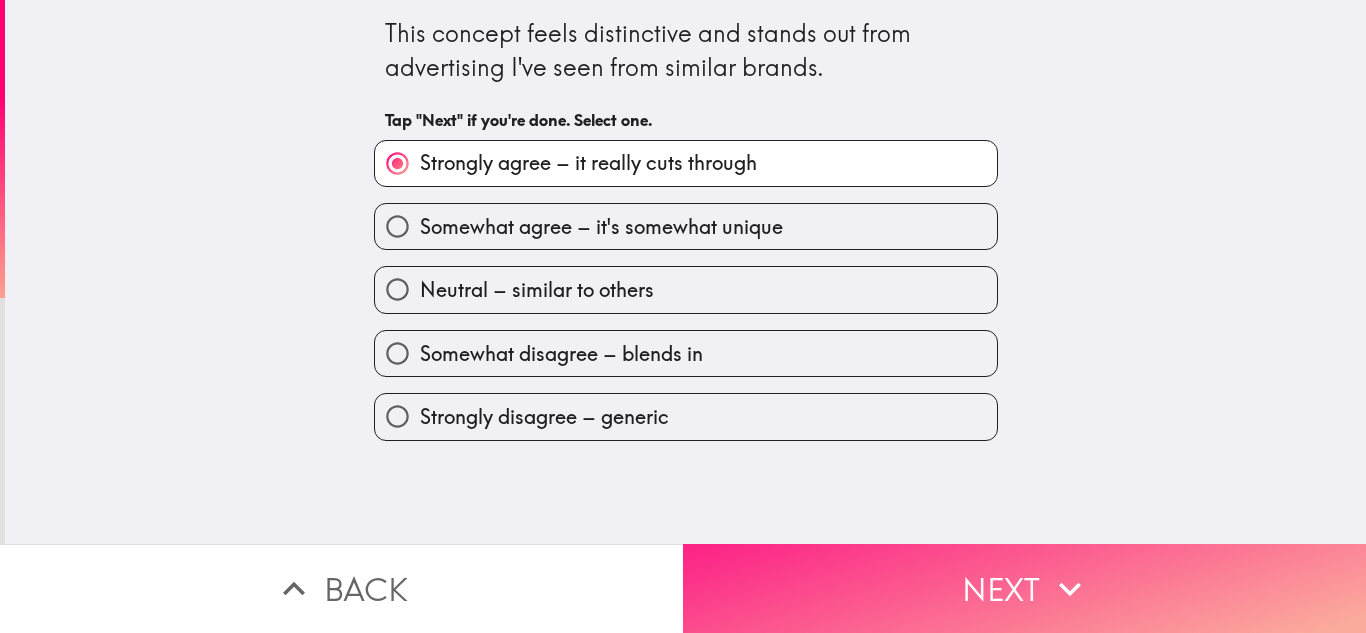 click on "Next" at bounding box center (1024, 588) 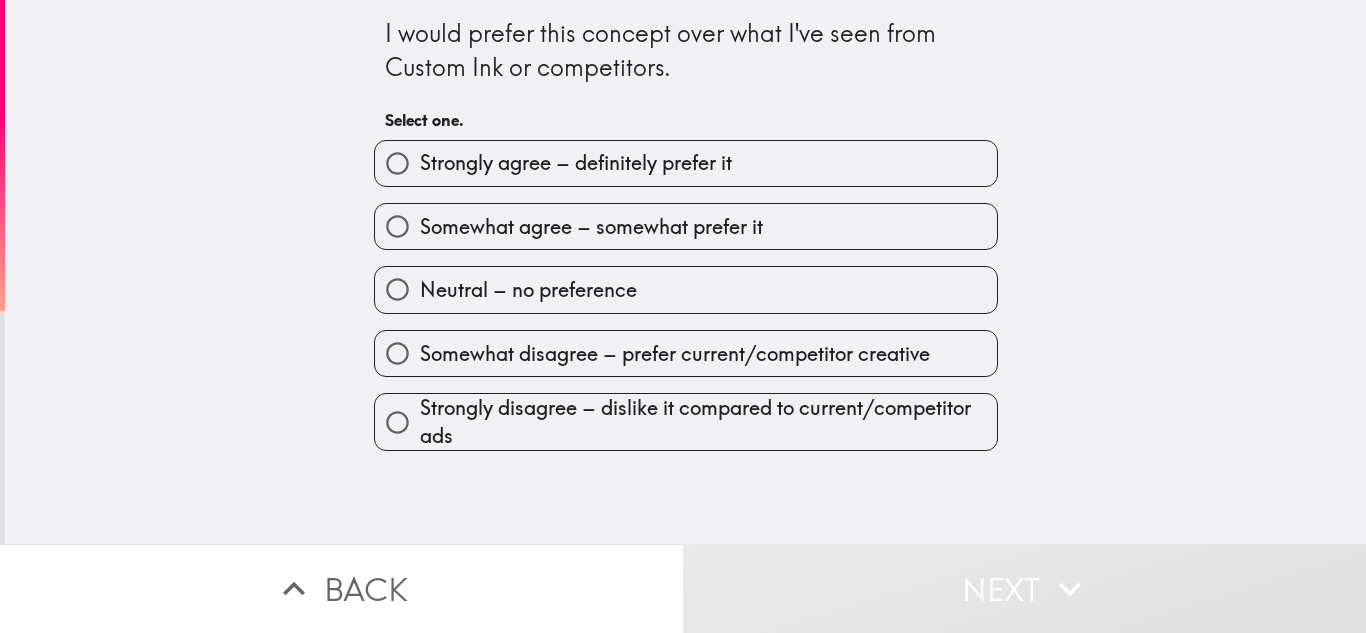 click on "Strongly agree – definitely prefer it" at bounding box center (576, 163) 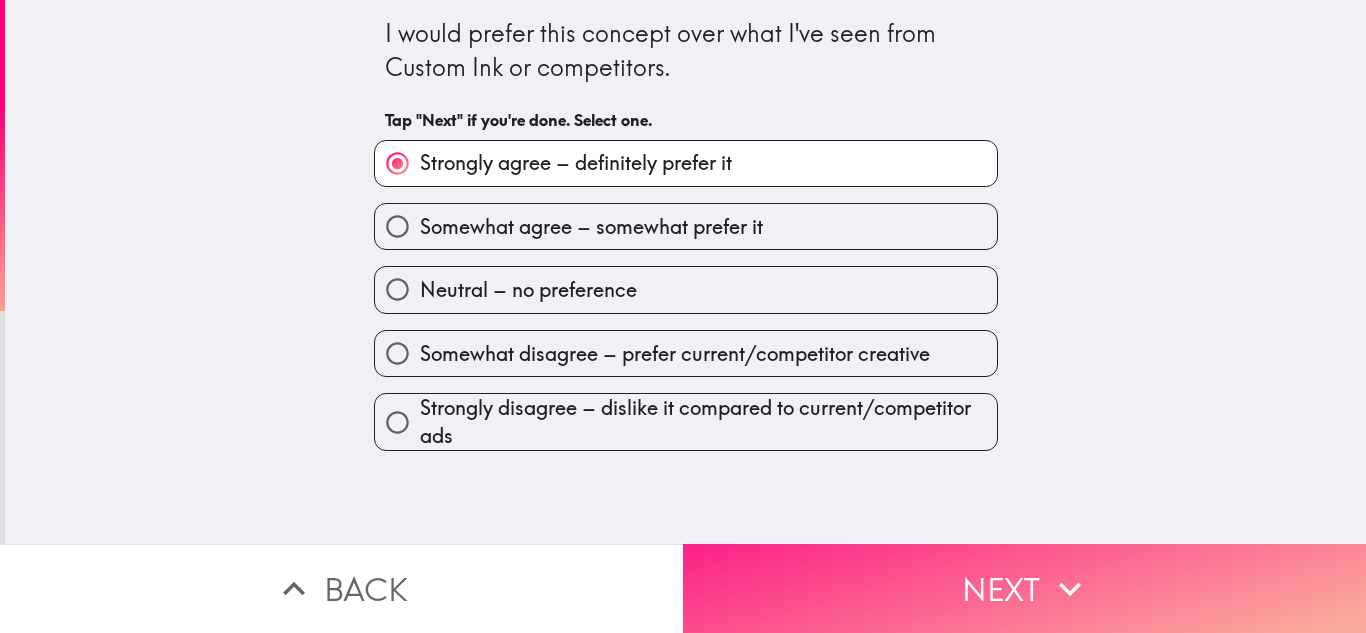 click on "Next" at bounding box center [1024, 588] 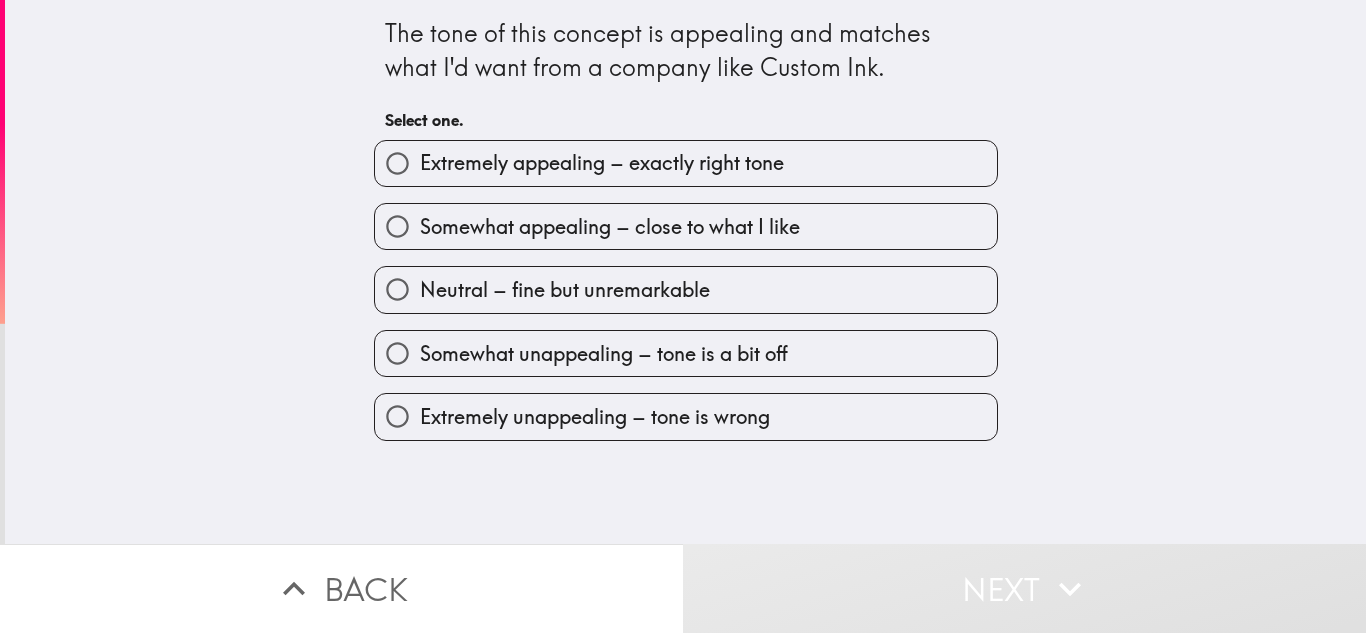 click on "Somewhat appealing – close to what I like" at bounding box center [686, 226] 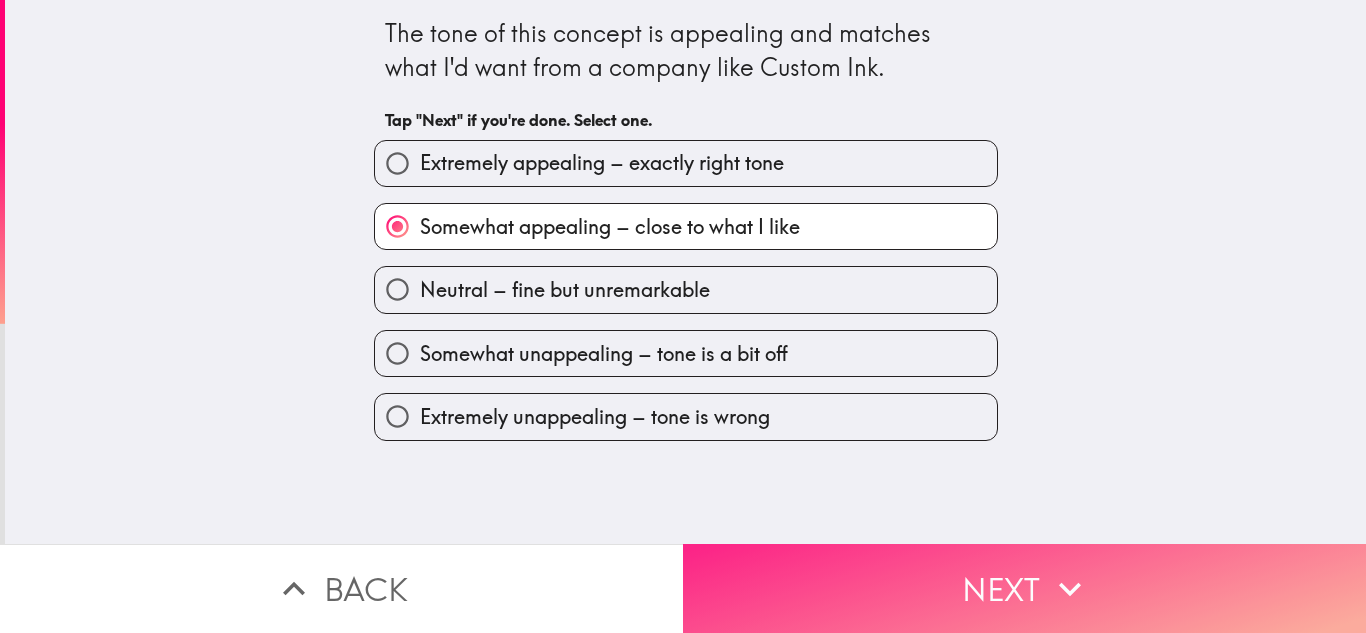 click on "Next" at bounding box center (1024, 588) 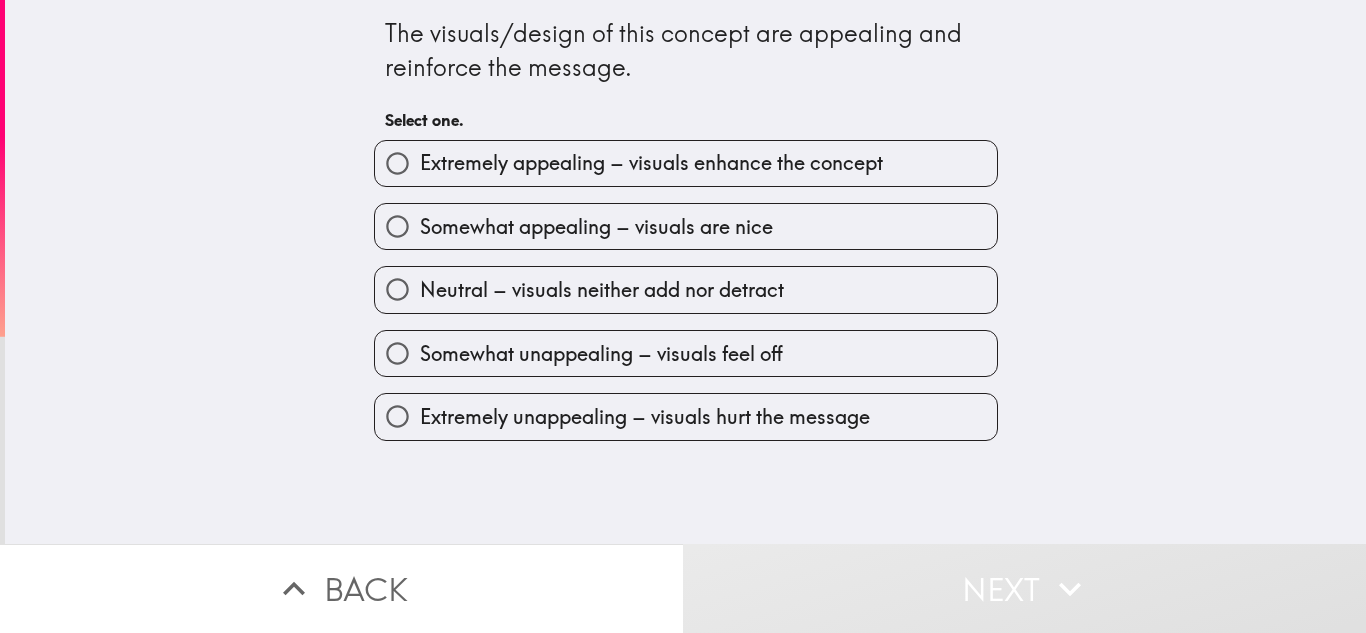 click on "Extremely appealing – visuals enhance the concept" at bounding box center [651, 163] 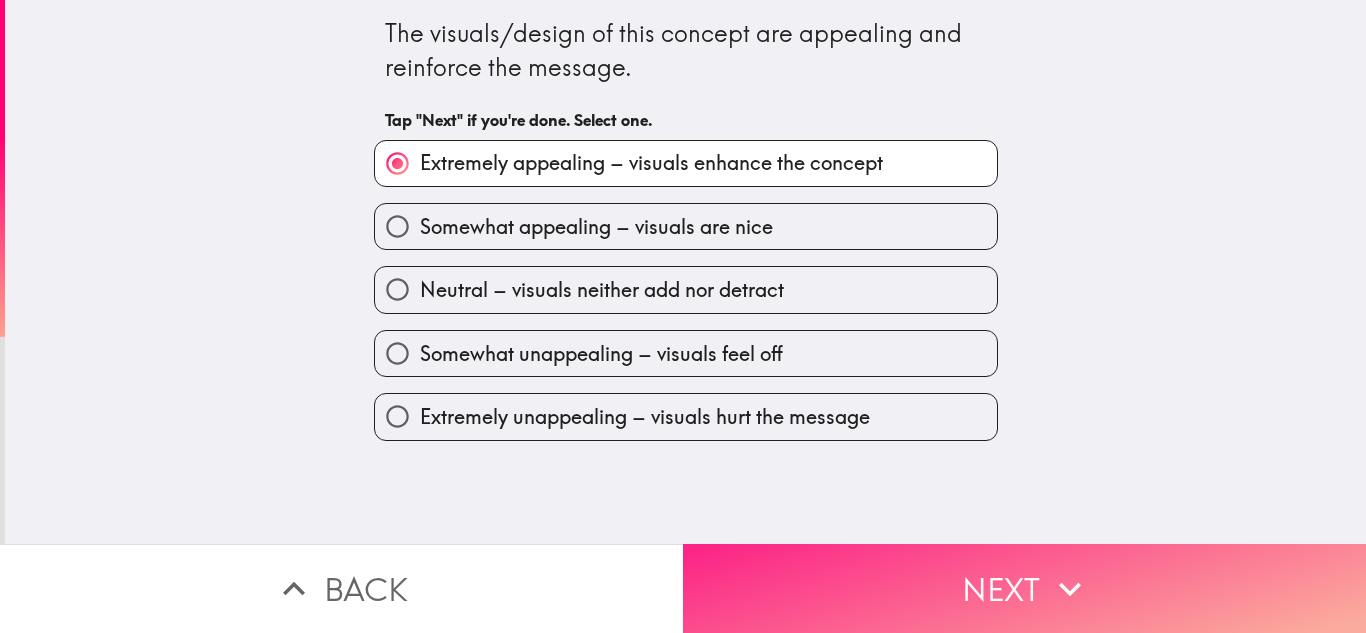 click on "Next" at bounding box center (1024, 588) 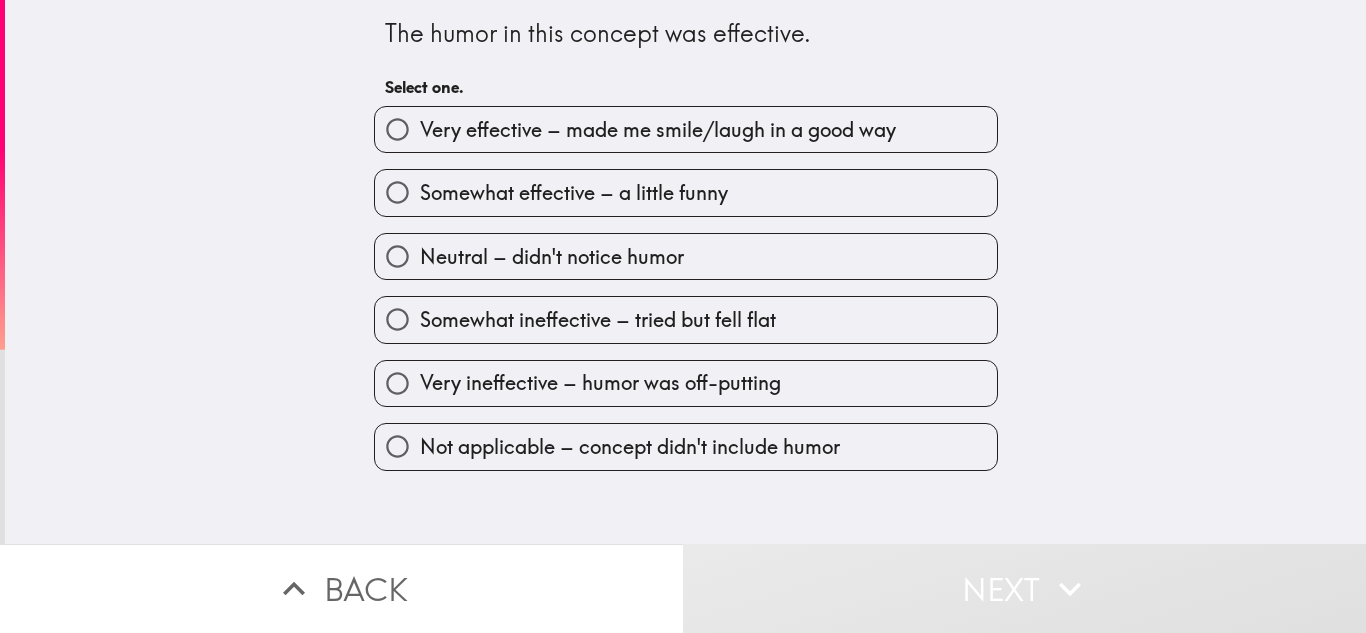 click on "Somewhat effective – a little funny" at bounding box center [686, 192] 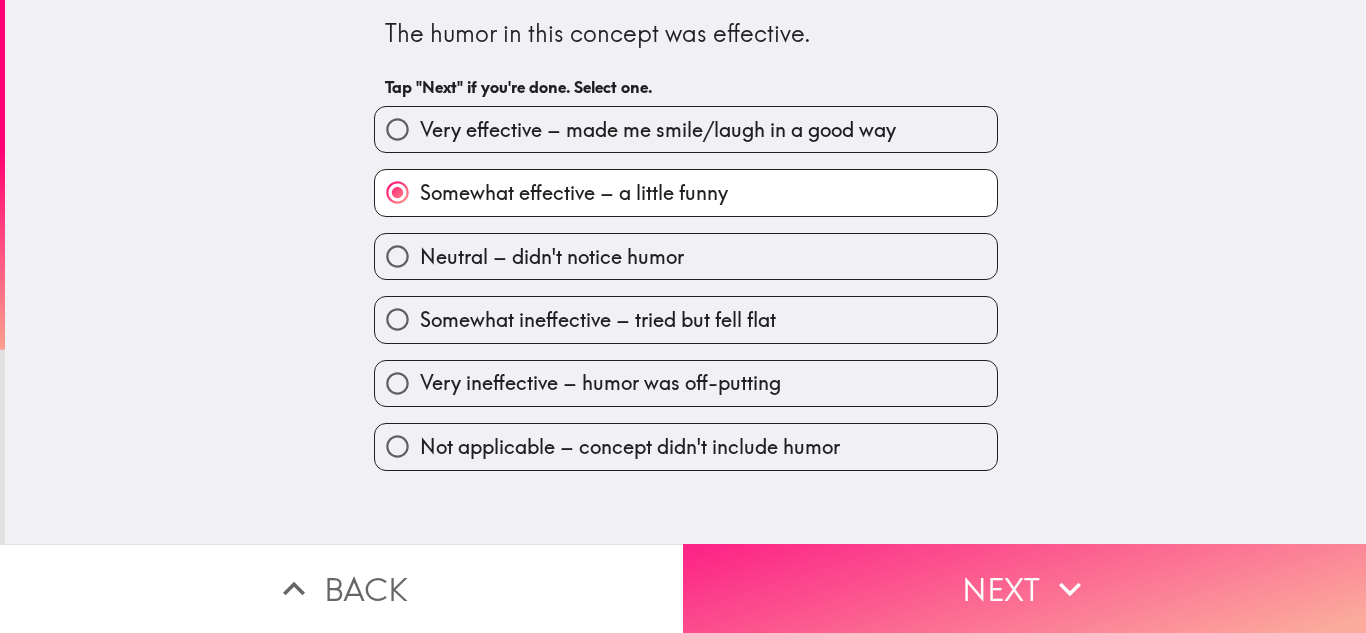 click on "Next" at bounding box center [1024, 588] 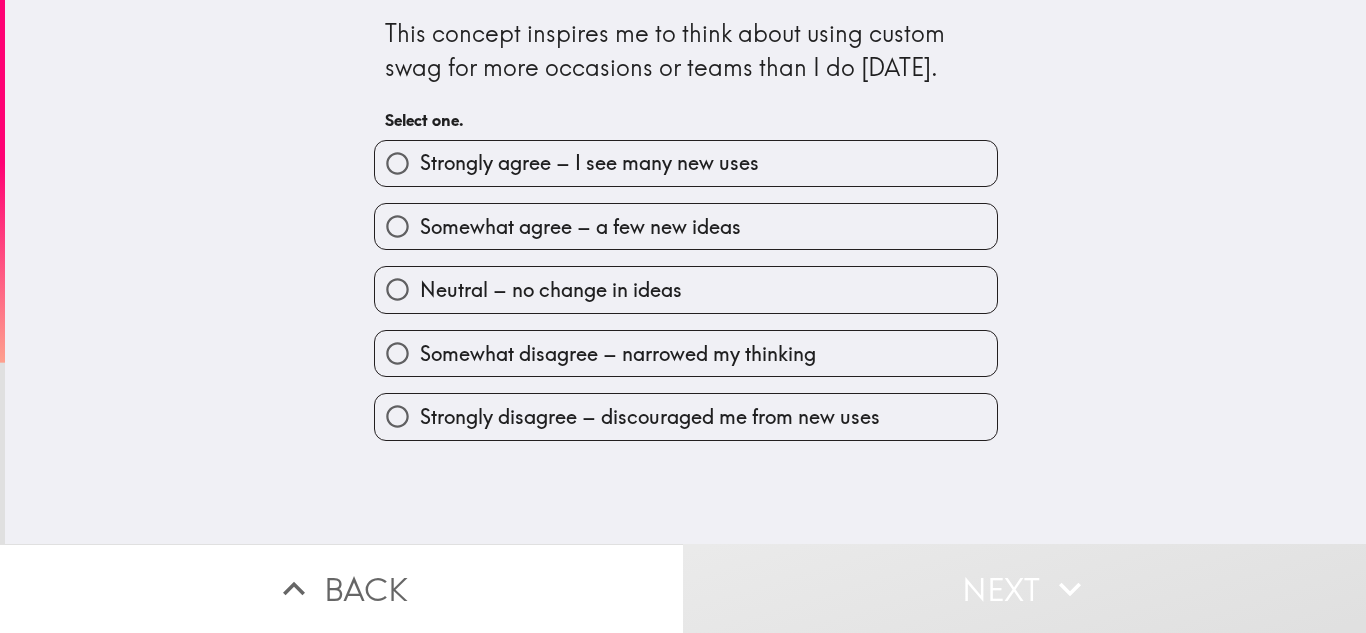 click on "Somewhat agree – a few new ideas" at bounding box center [580, 227] 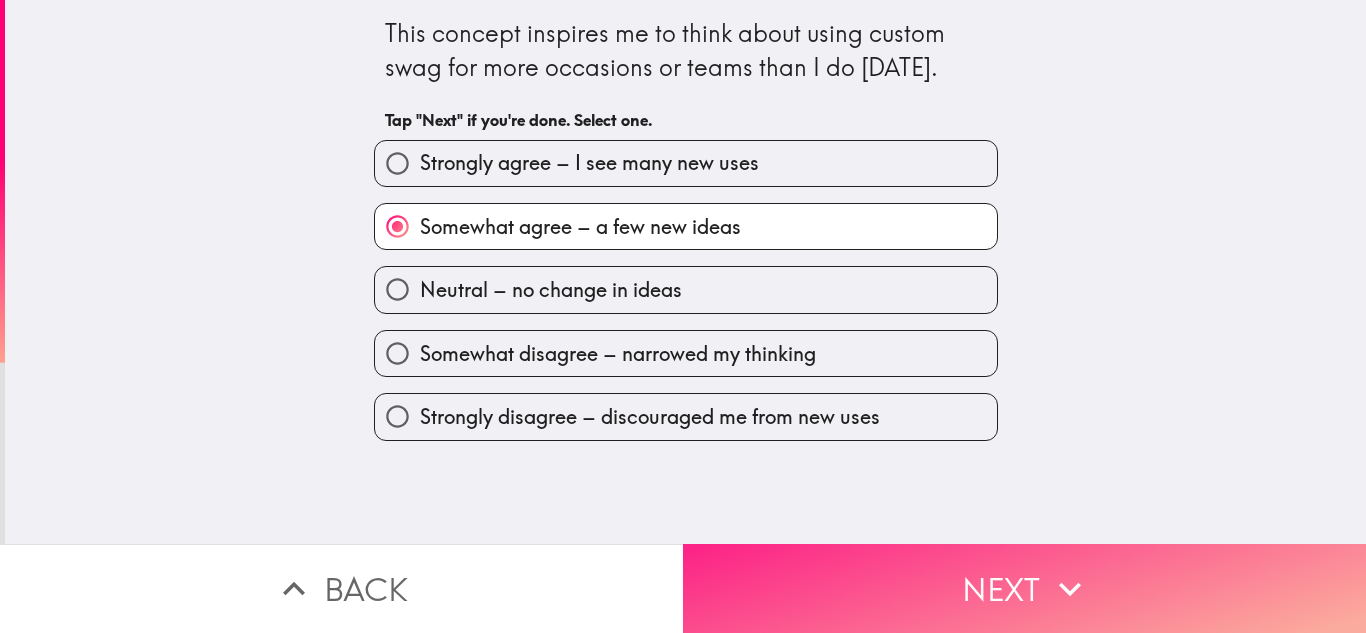 click on "Next" at bounding box center [1024, 588] 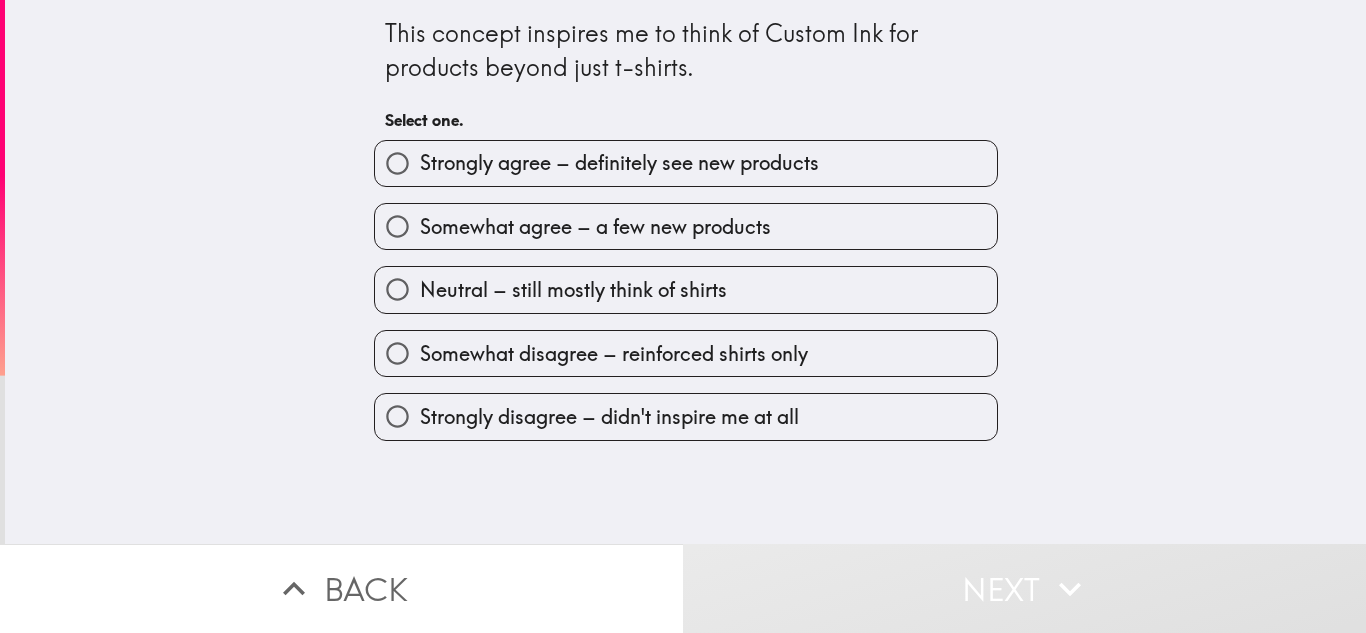 click on "Strongly agree – definitely see new products" at bounding box center [619, 163] 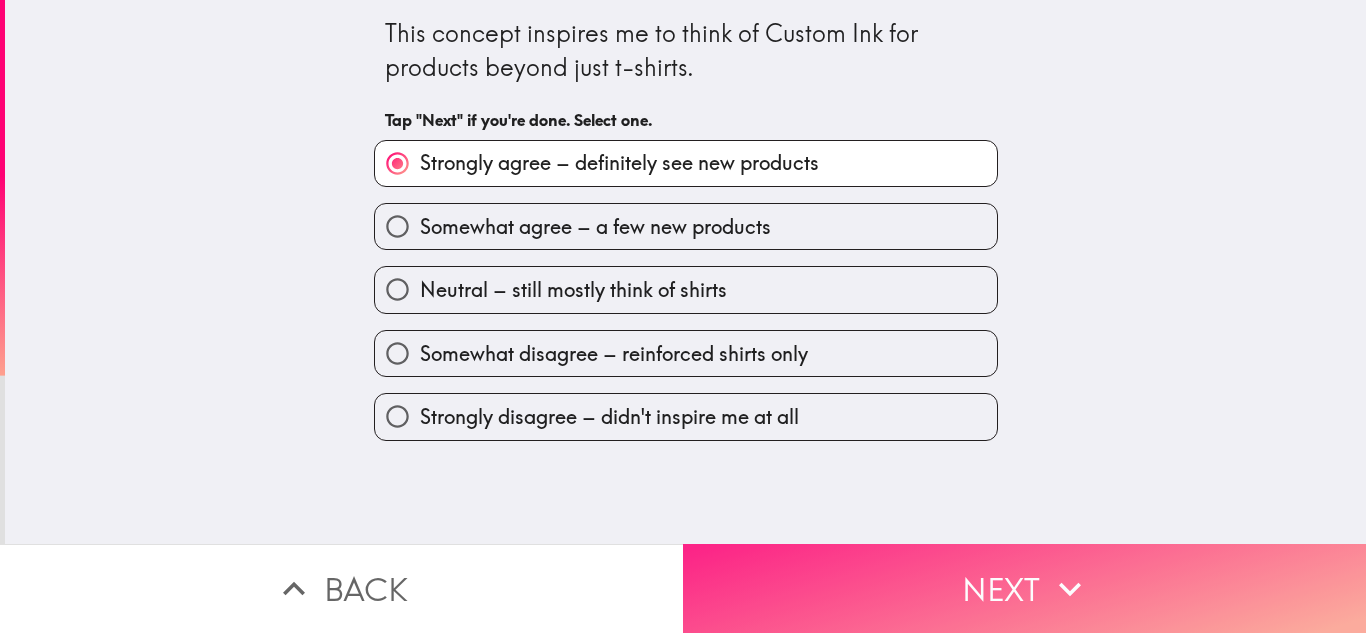 click on "Next" at bounding box center [1024, 588] 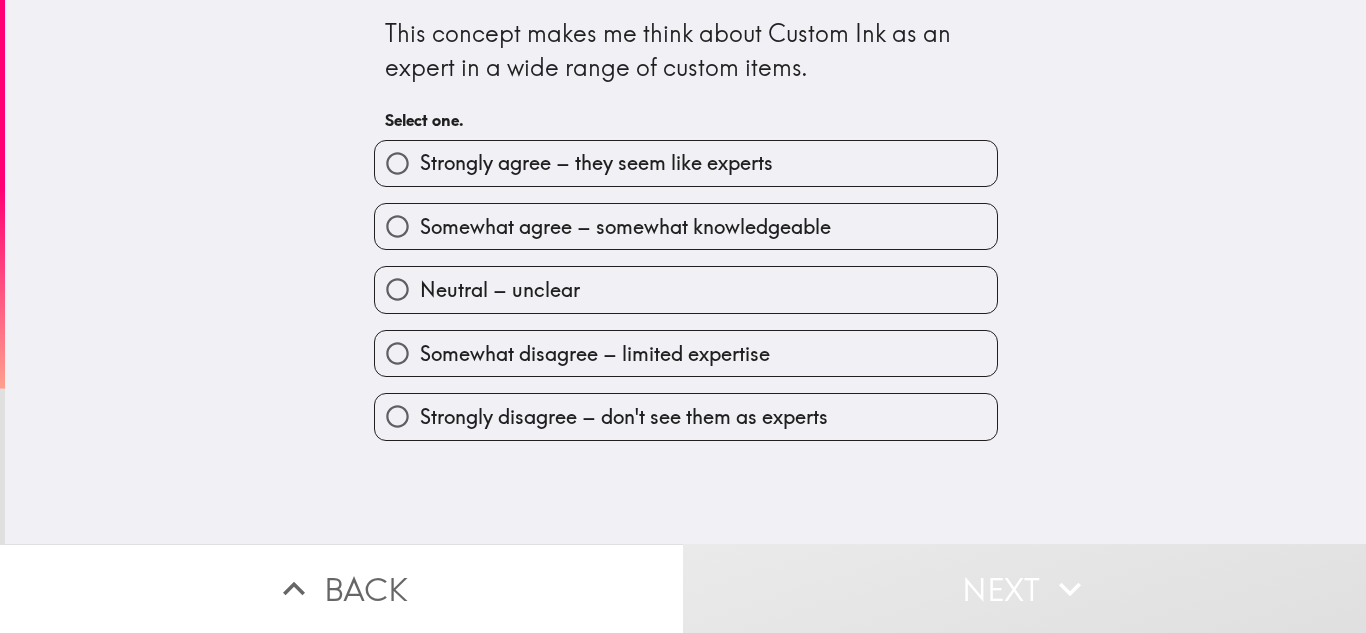 click on "Somewhat agree – somewhat knowledgeable" at bounding box center (625, 227) 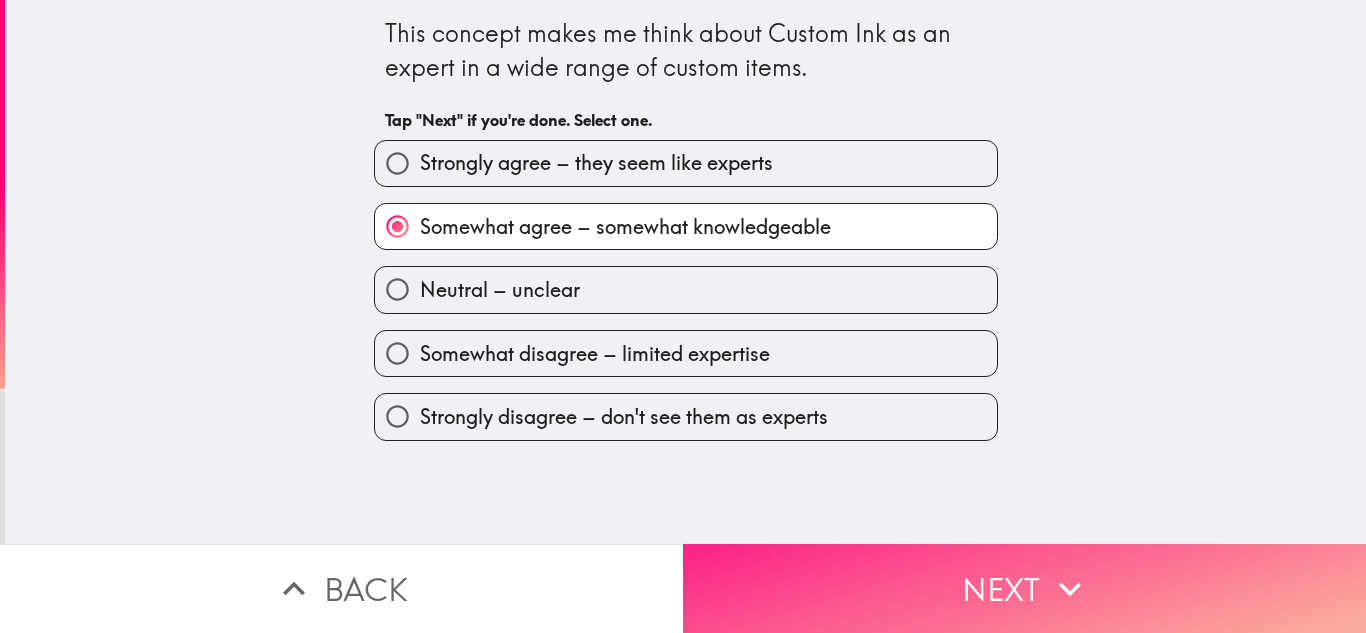 click on "Next" at bounding box center [1024, 588] 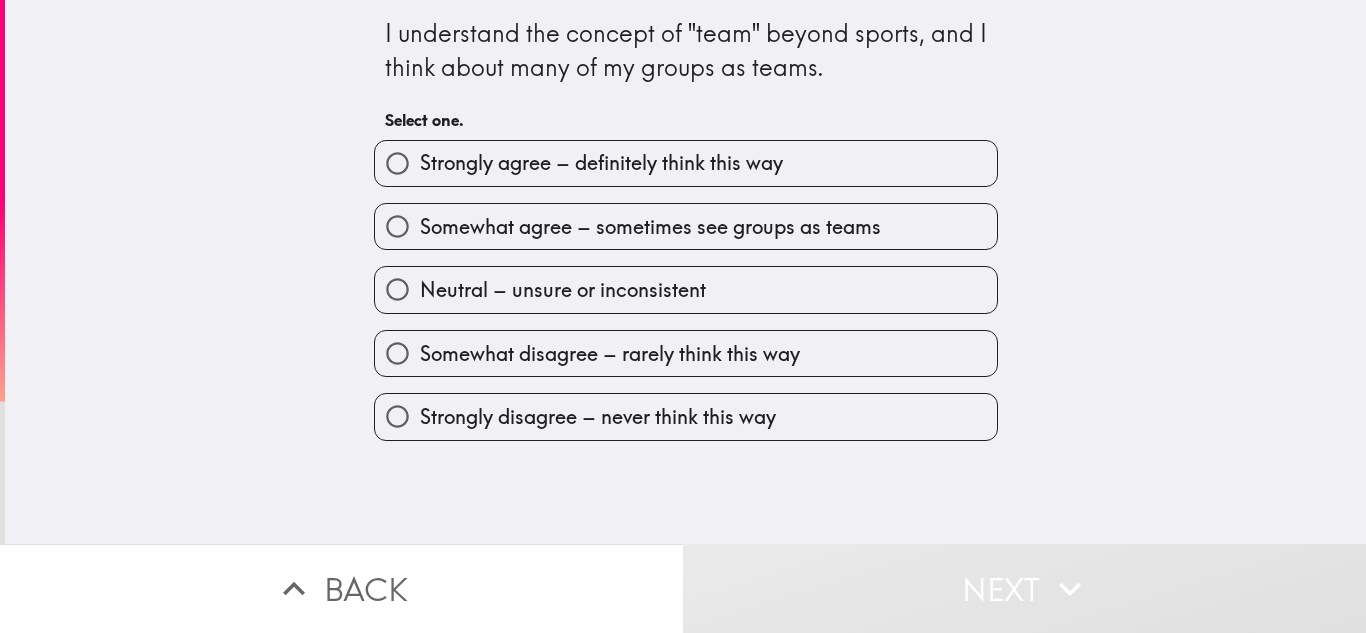 click on "Strongly agree – definitely think this way" at bounding box center (601, 163) 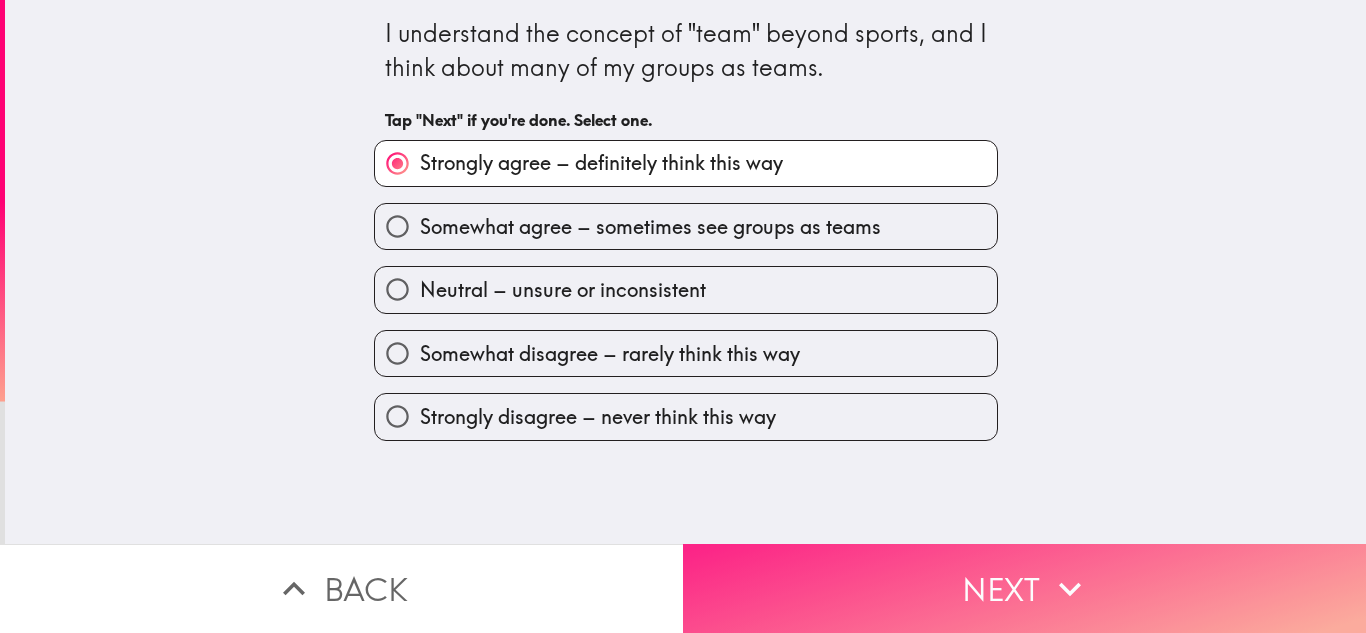 click on "Next" at bounding box center (1024, 588) 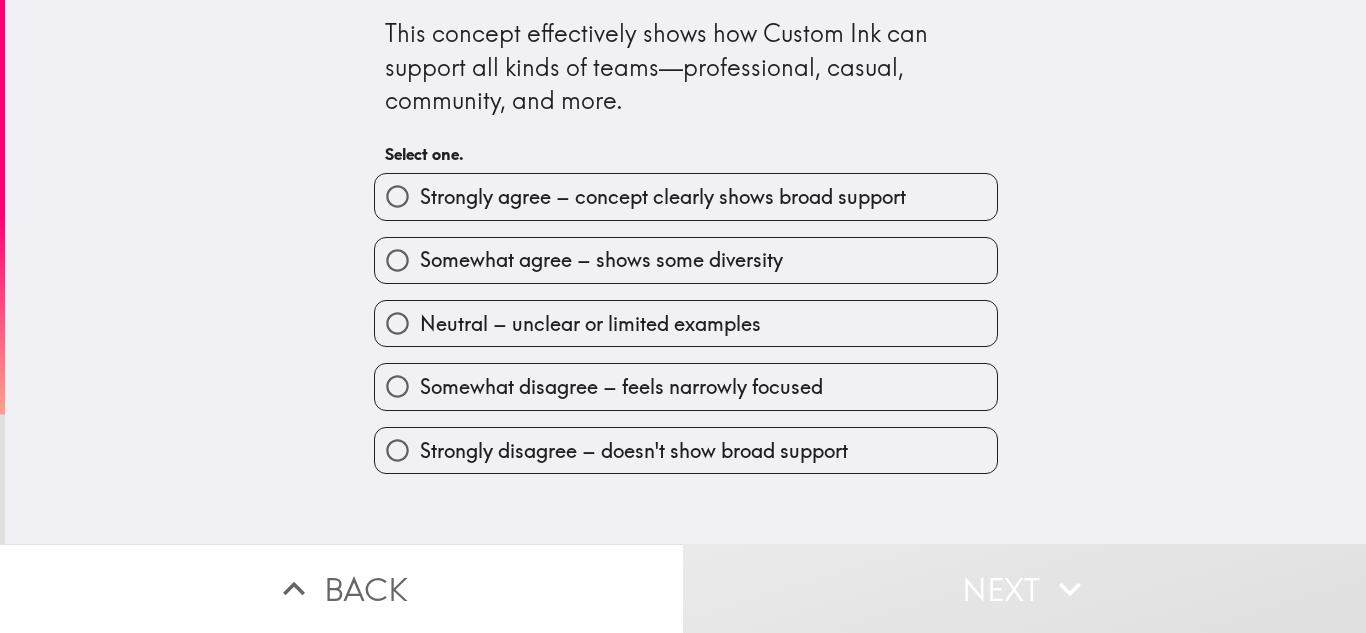 click on "Somewhat agree – shows some diversity" at bounding box center (601, 260) 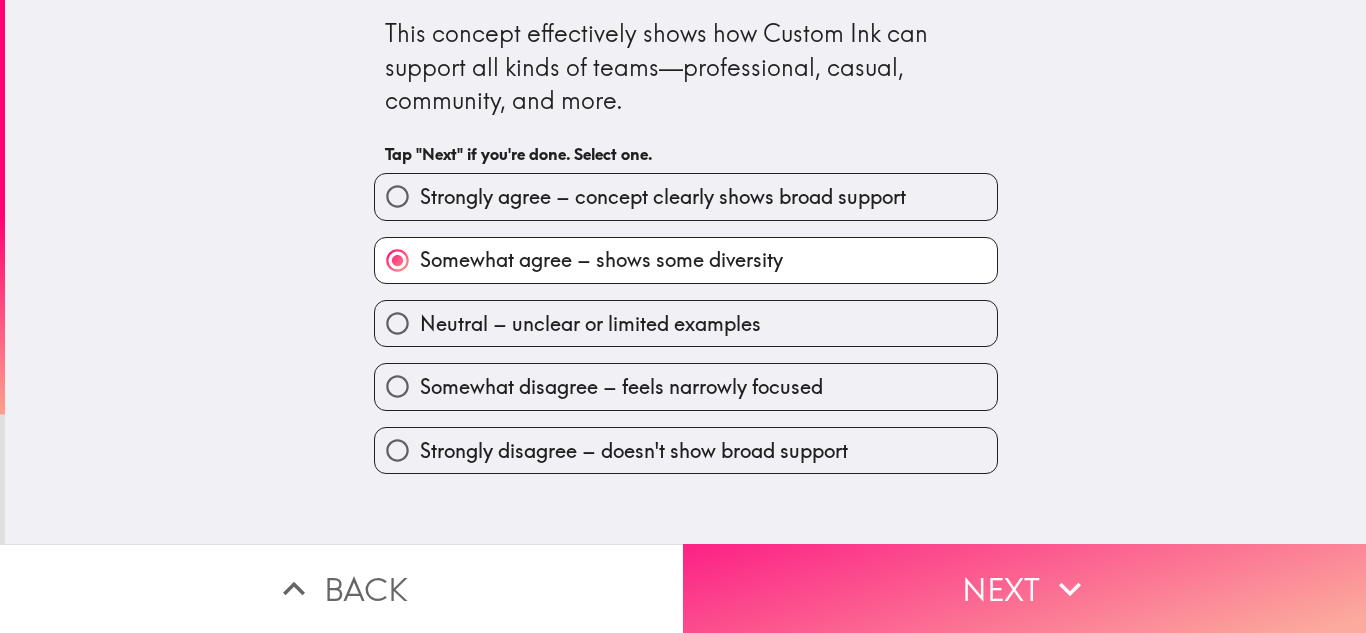 click on "Next" at bounding box center [1024, 588] 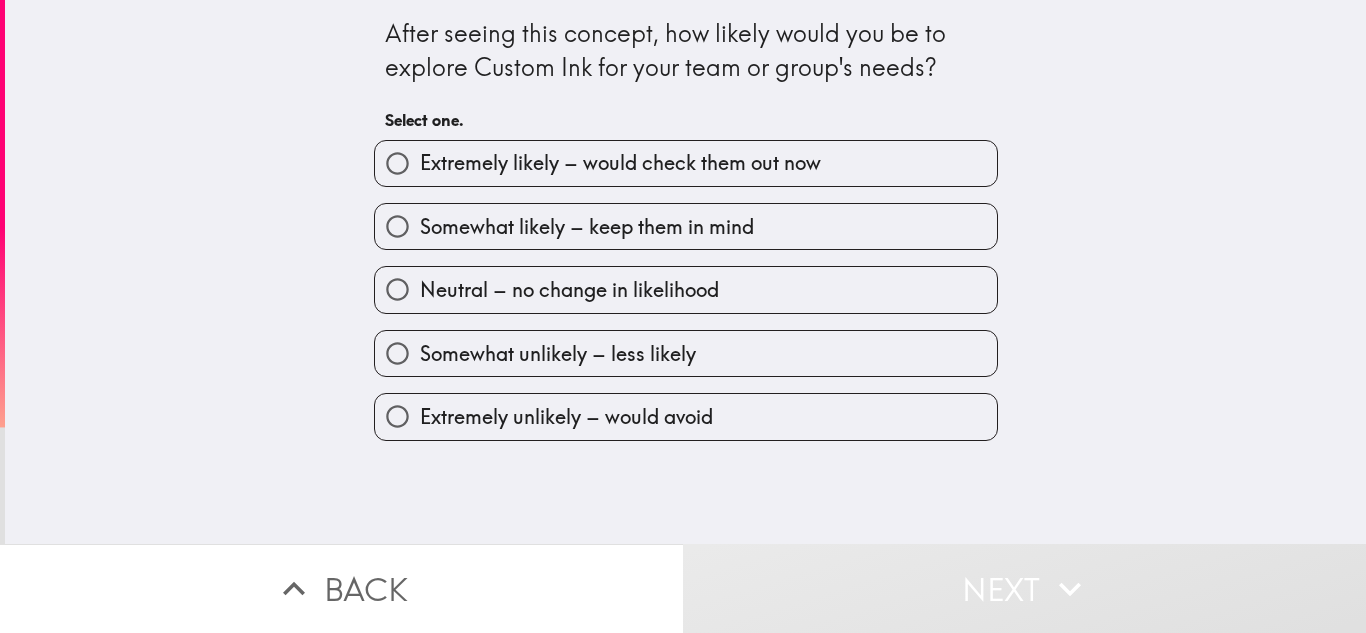 click on "Extremely likely – would check them out now" at bounding box center [686, 163] 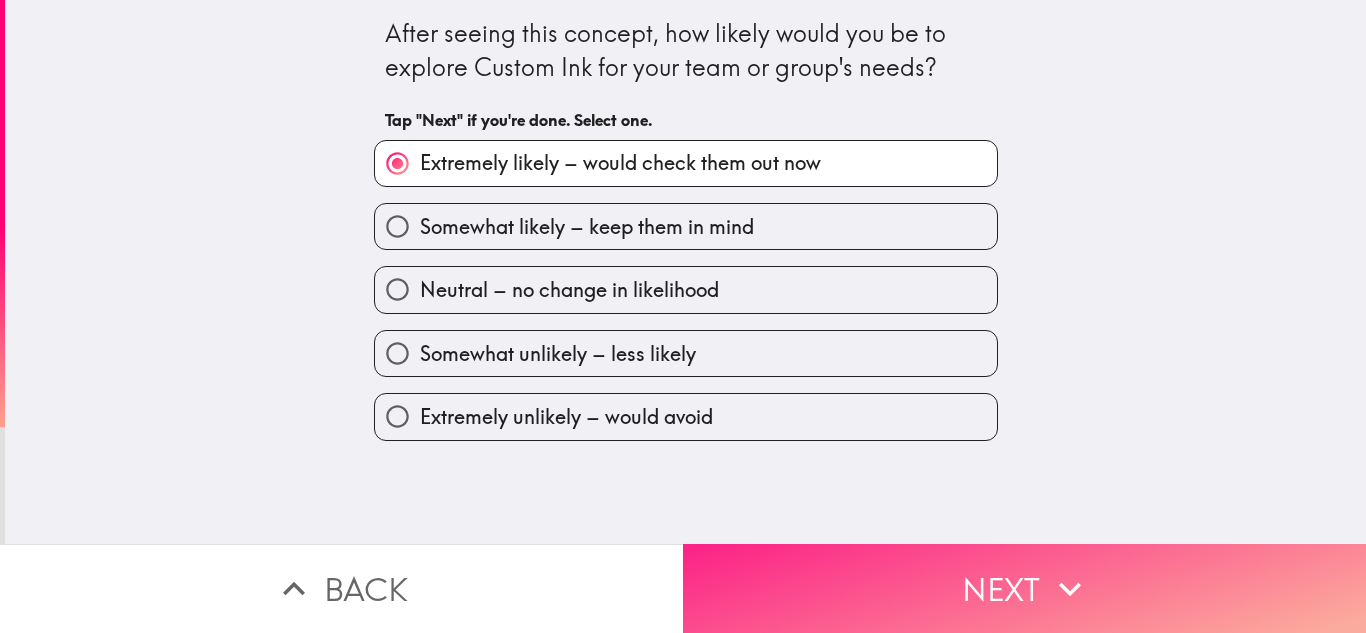 click on "Next" at bounding box center [1024, 588] 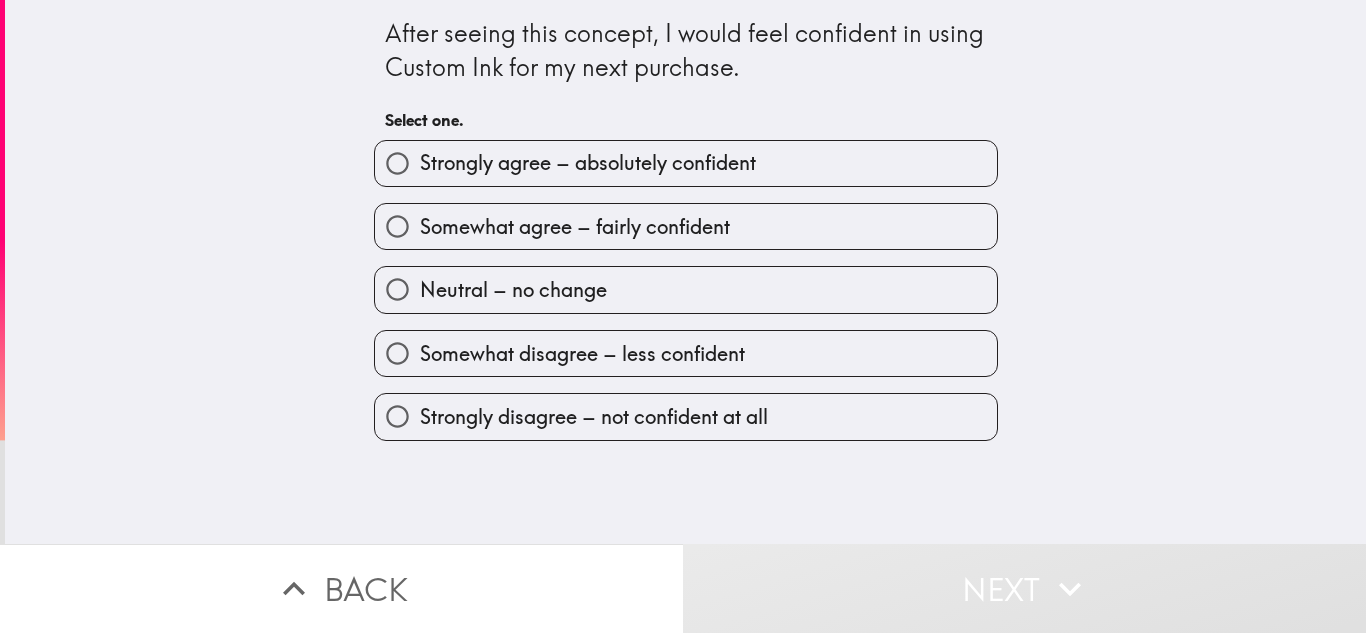 click on "Somewhat agree – fairly confident" at bounding box center (575, 227) 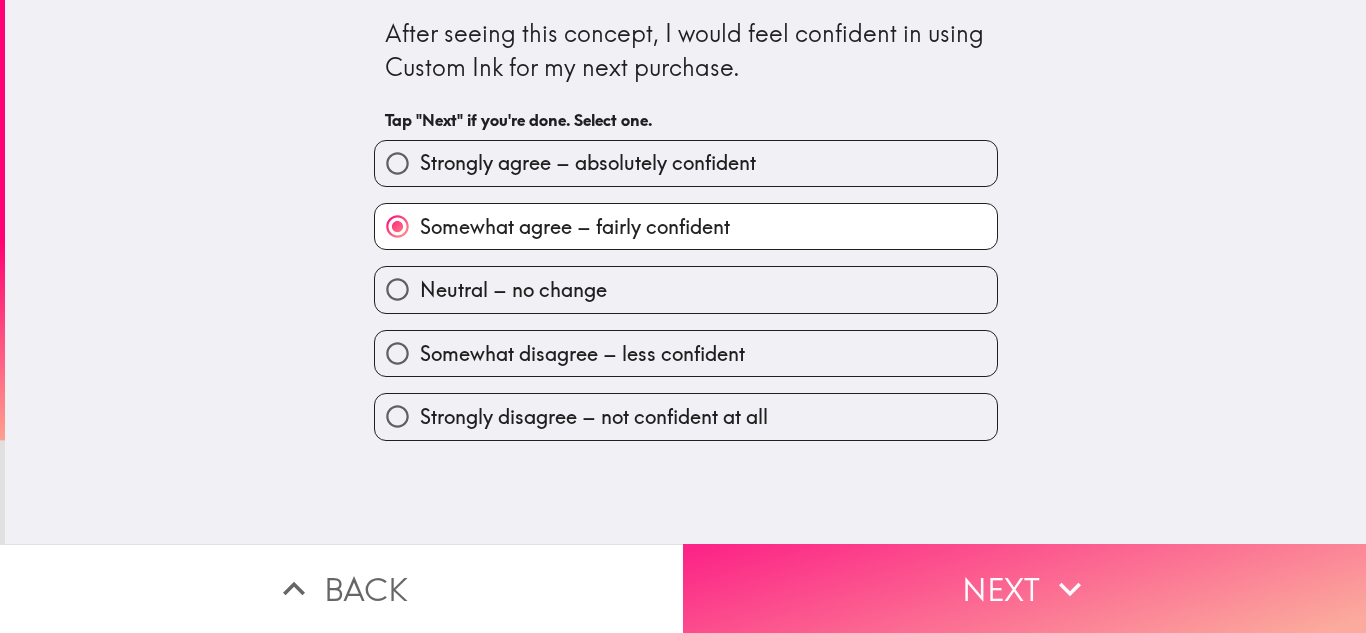 click on "Next" at bounding box center (1024, 588) 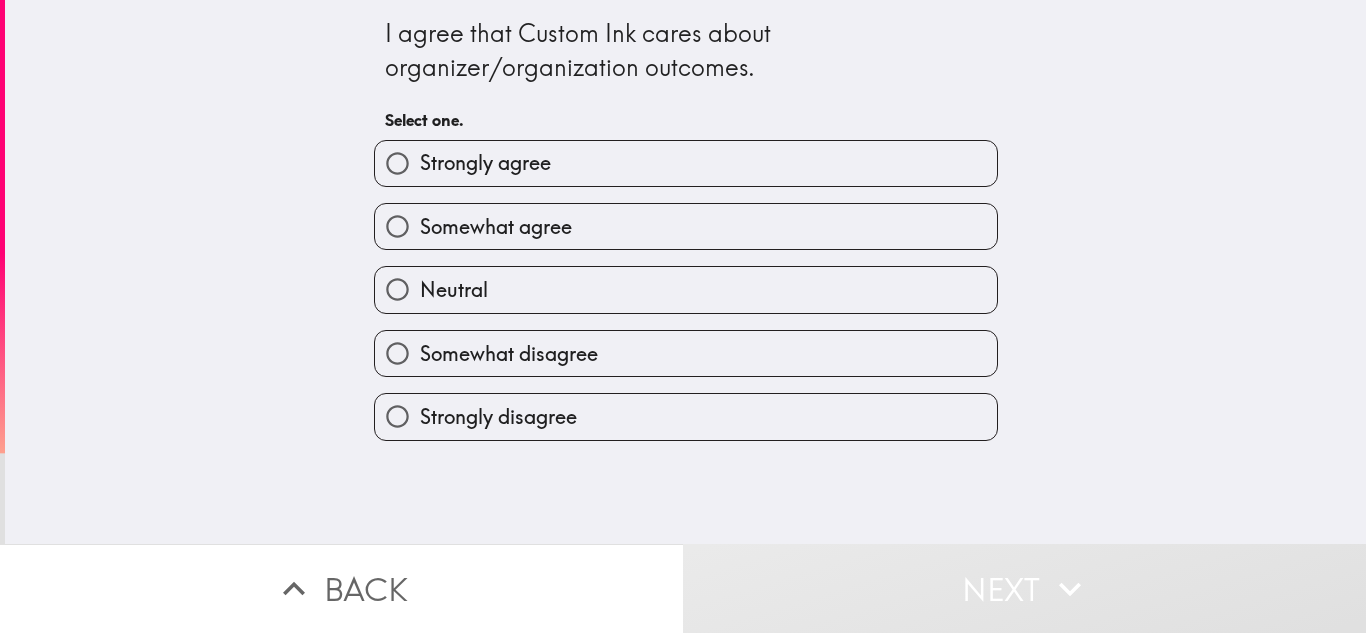 click on "Somewhat agree" at bounding box center [686, 226] 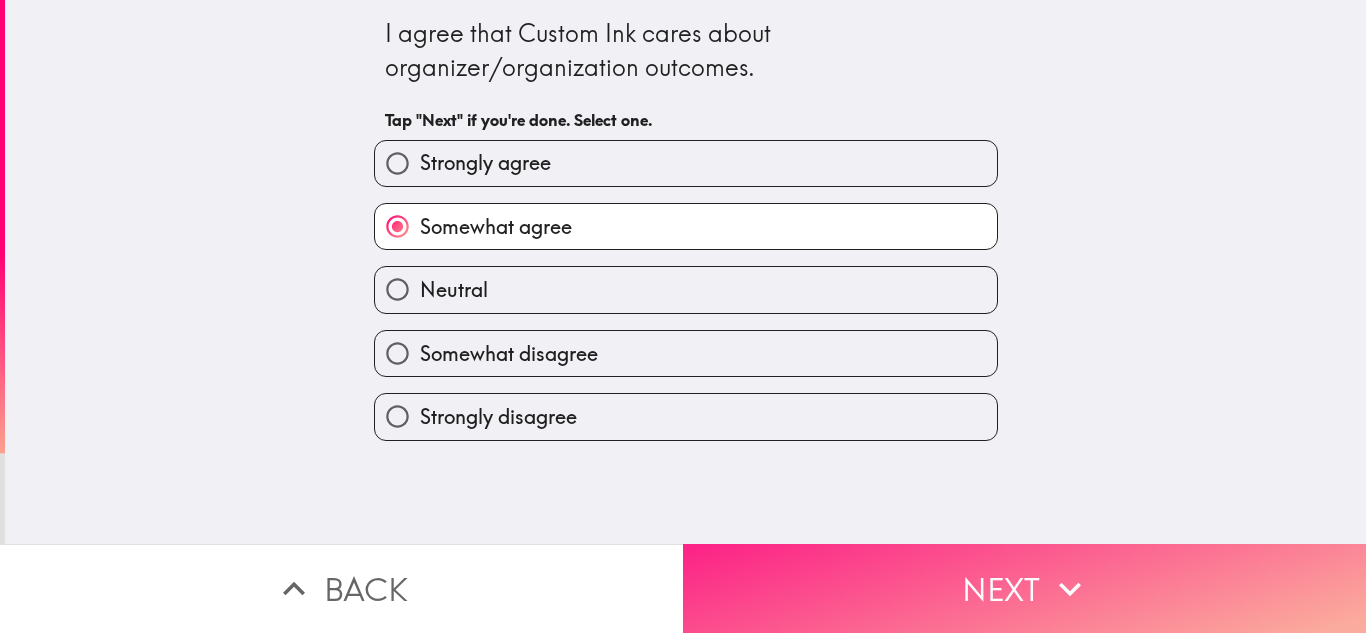 click on "Next" at bounding box center [1024, 588] 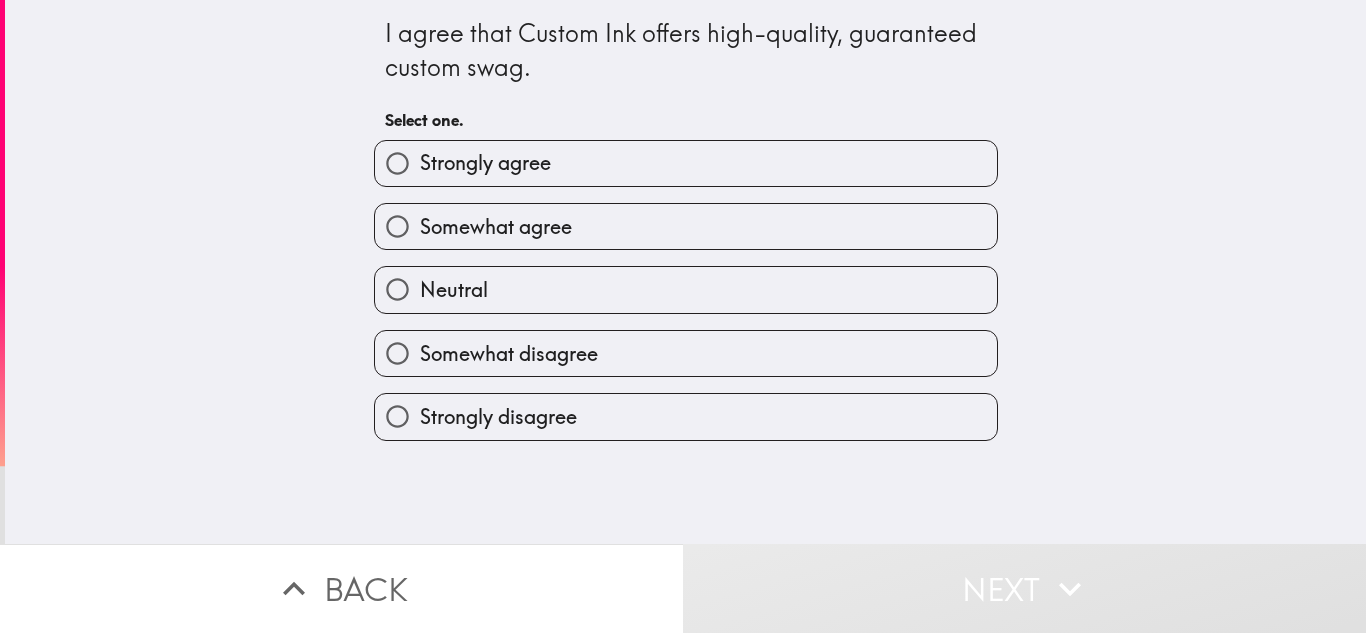 click on "Somewhat agree" at bounding box center (686, 226) 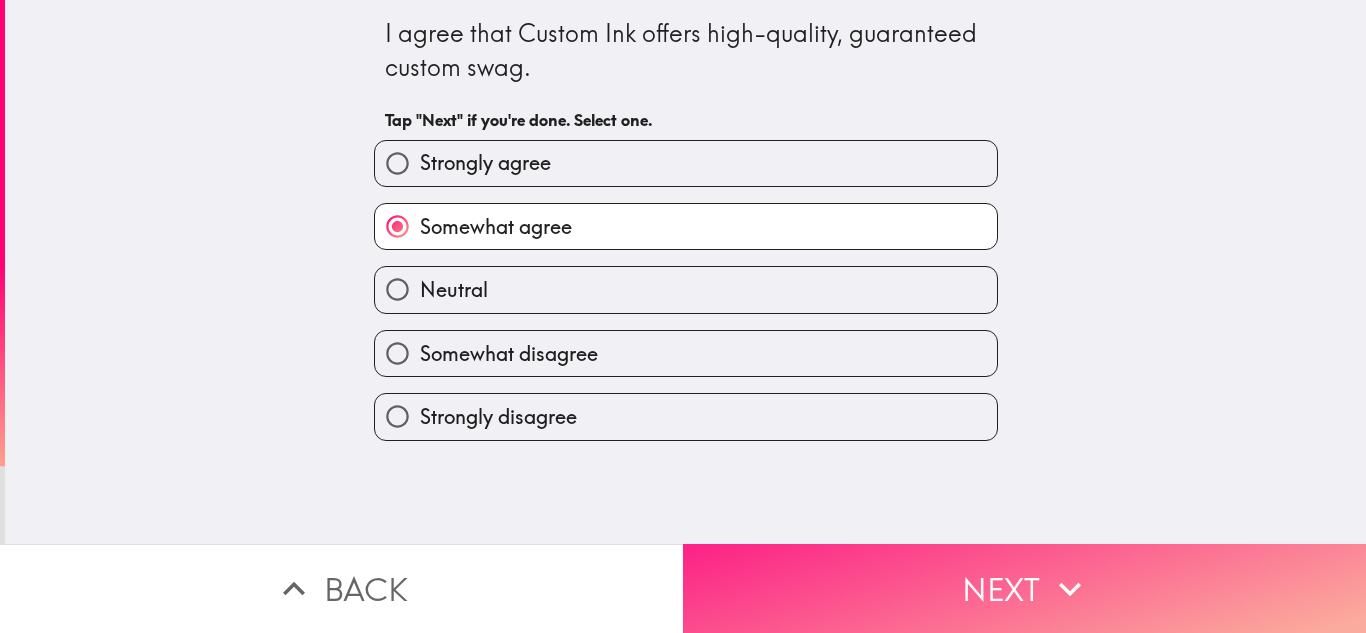 click on "Next" at bounding box center (1024, 588) 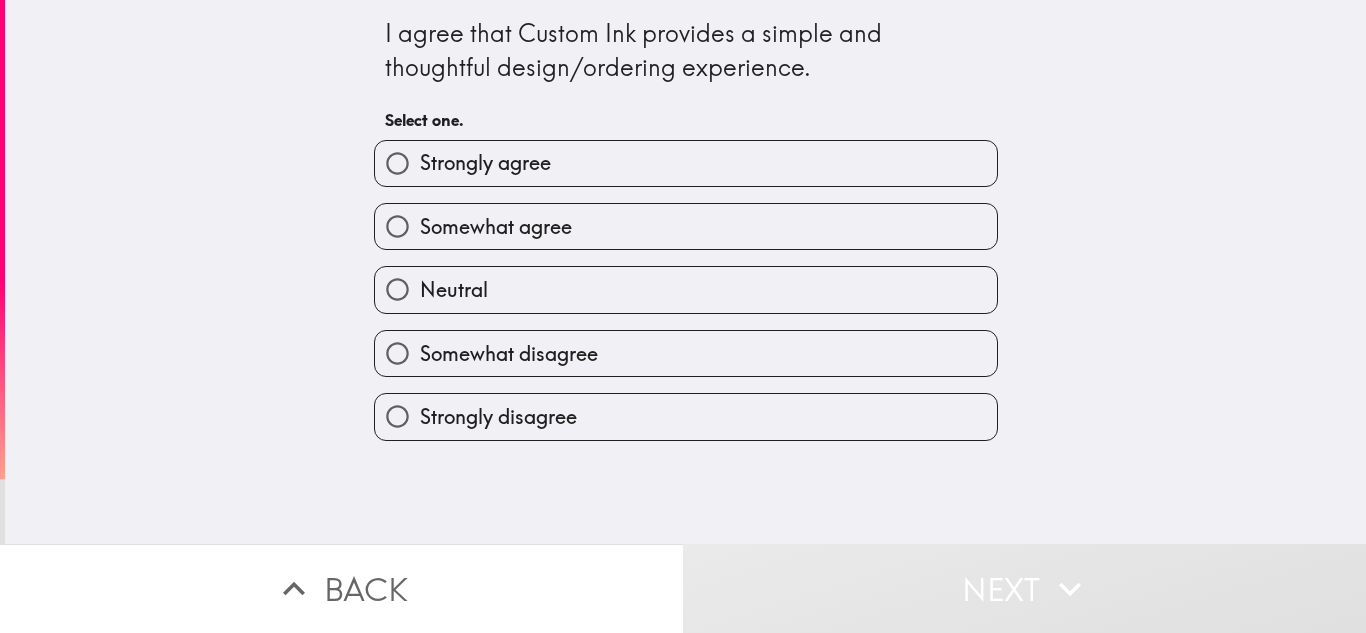 click on "Strongly agree" at bounding box center (686, 163) 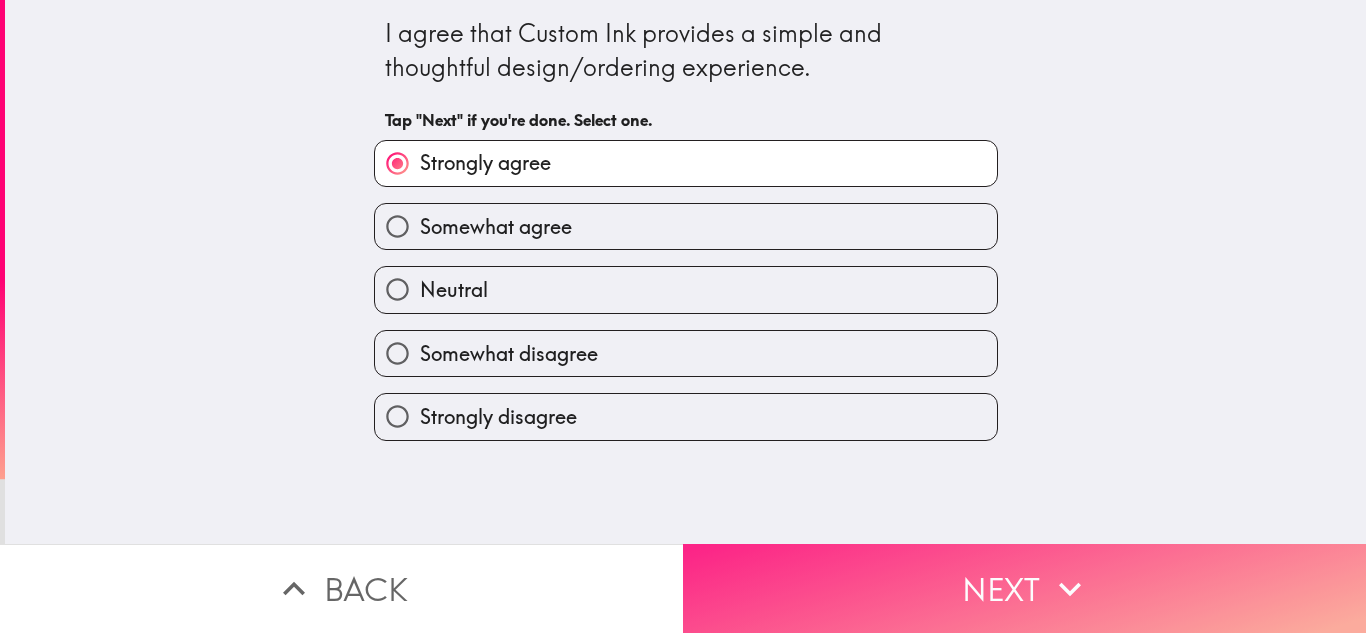 click on "Next" at bounding box center (1024, 588) 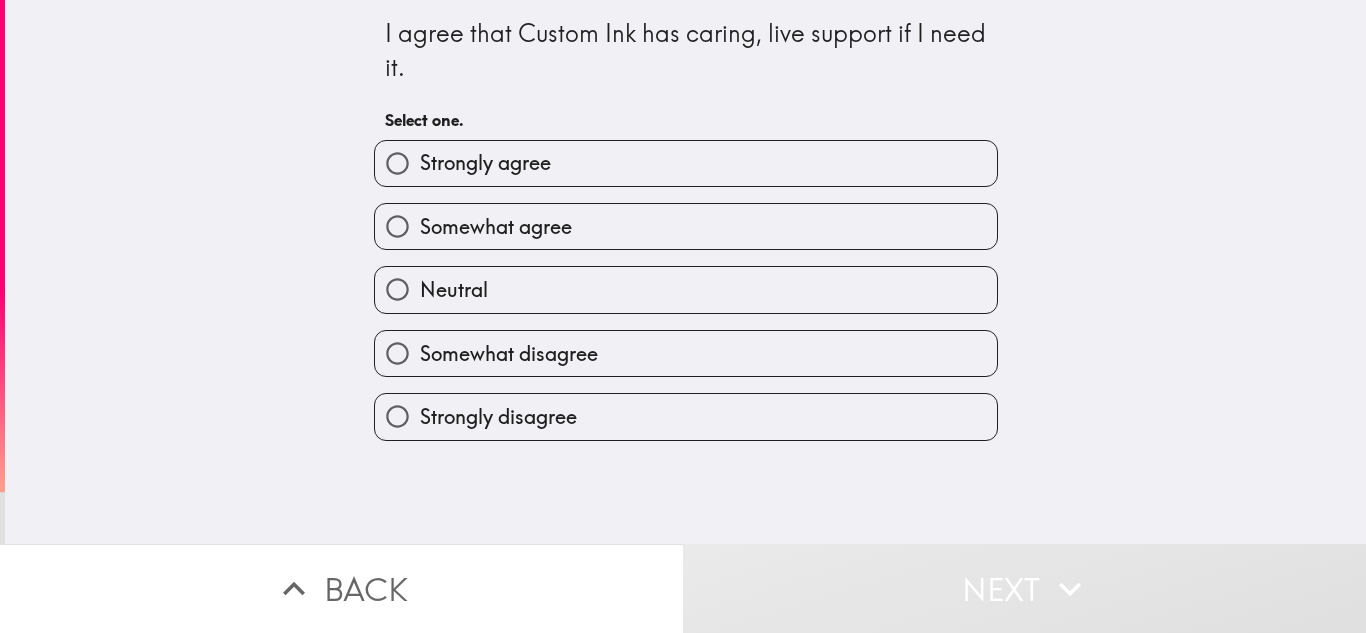 click on "Somewhat agree" at bounding box center [686, 226] 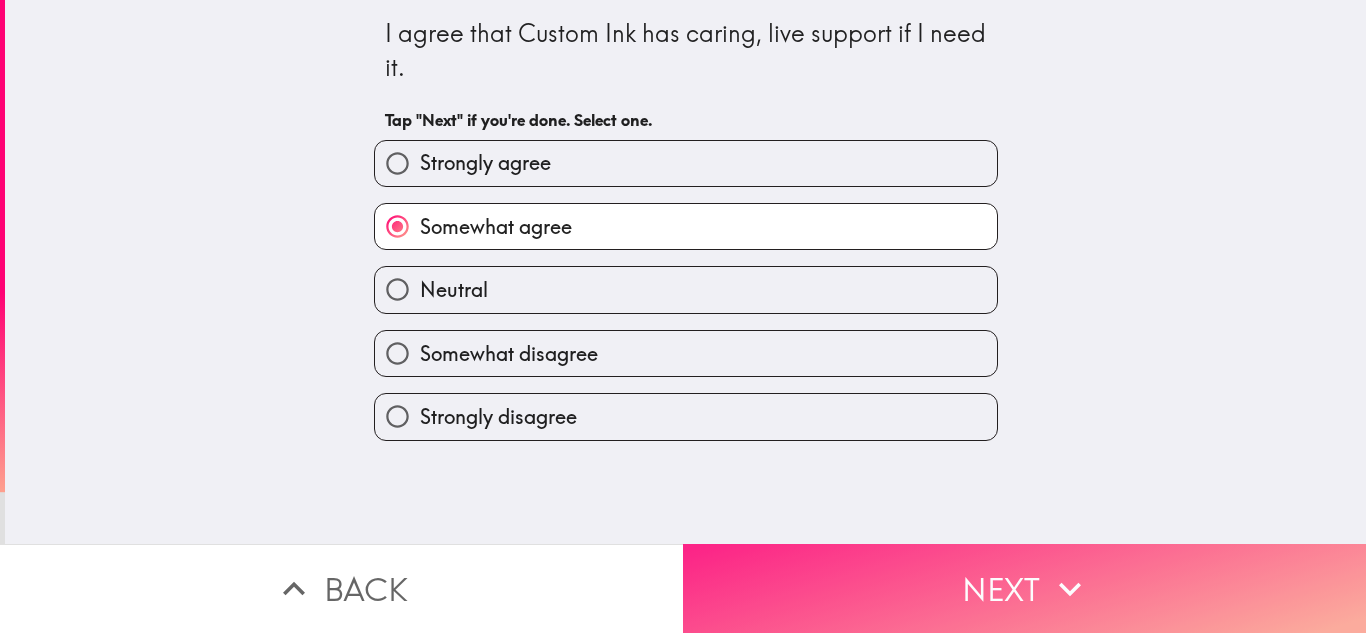 click on "Next" at bounding box center [1024, 588] 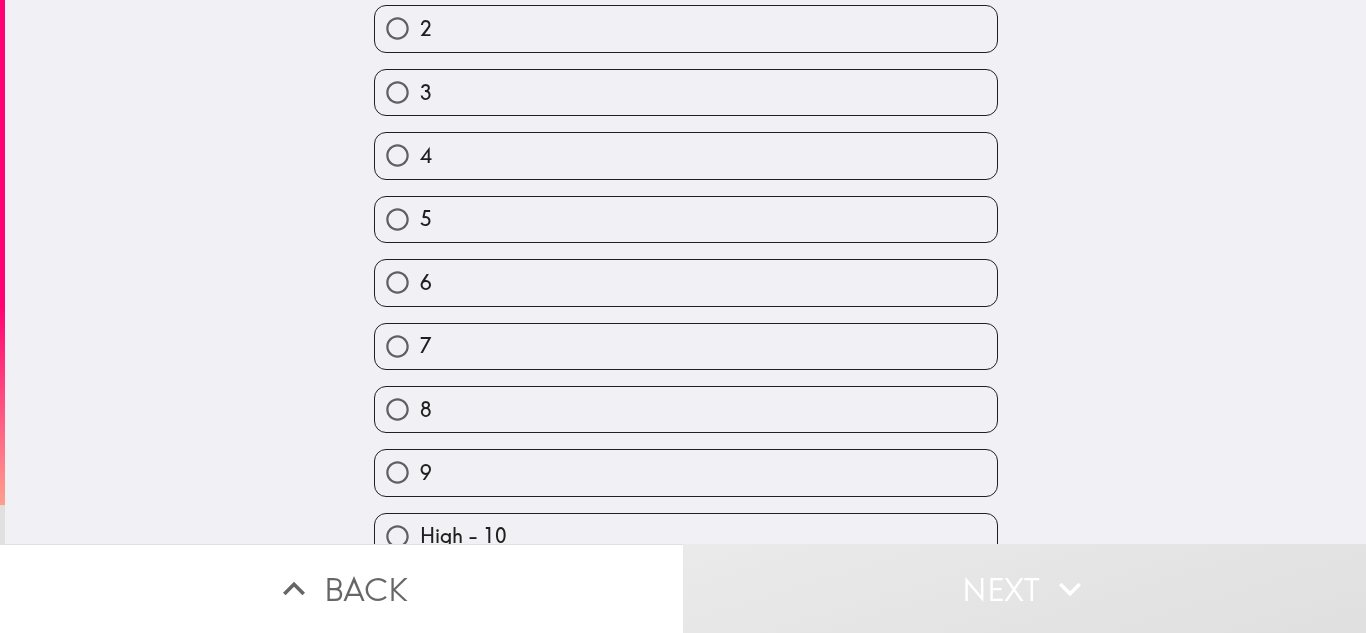 scroll, scrollTop: 195, scrollLeft: 0, axis: vertical 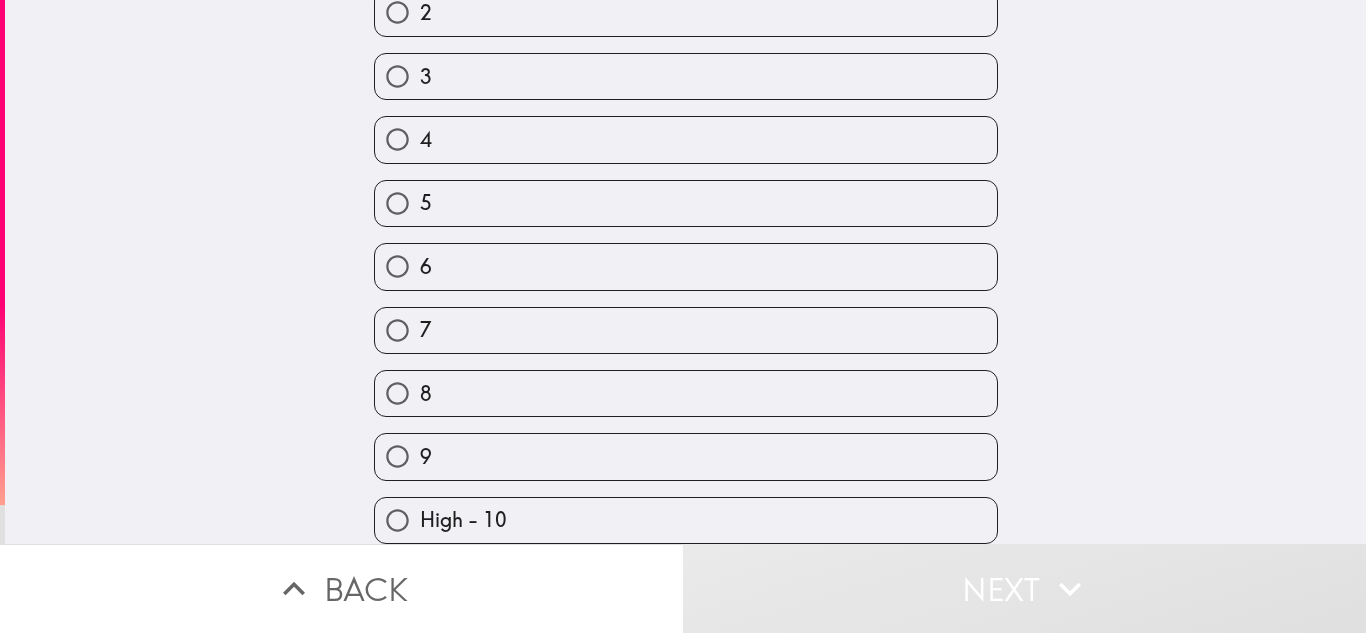 click on "9" at bounding box center [686, 456] 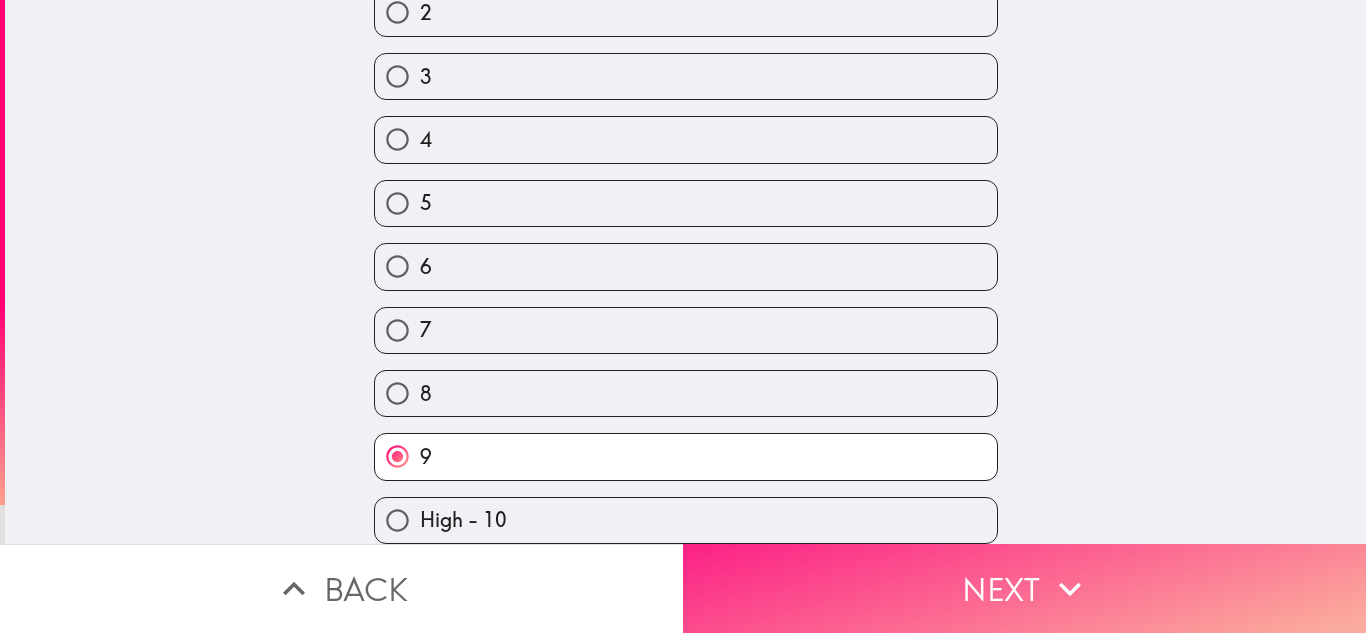 click on "Next" at bounding box center [1024, 588] 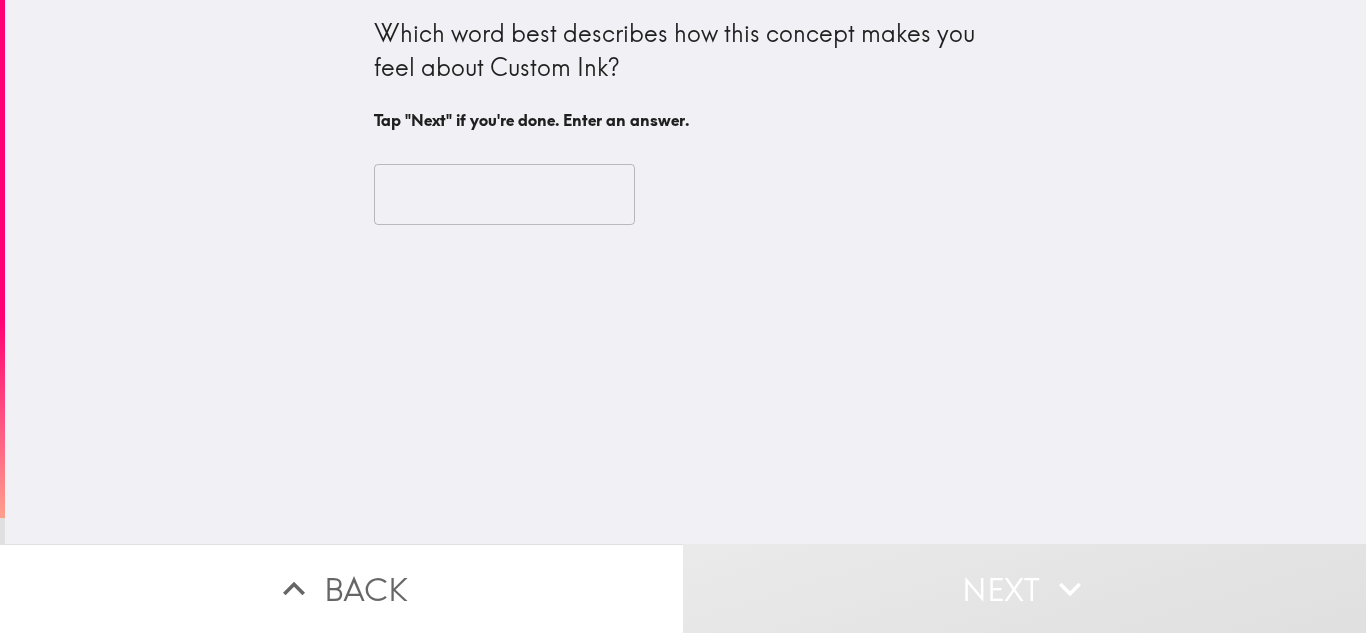 click at bounding box center [504, 195] 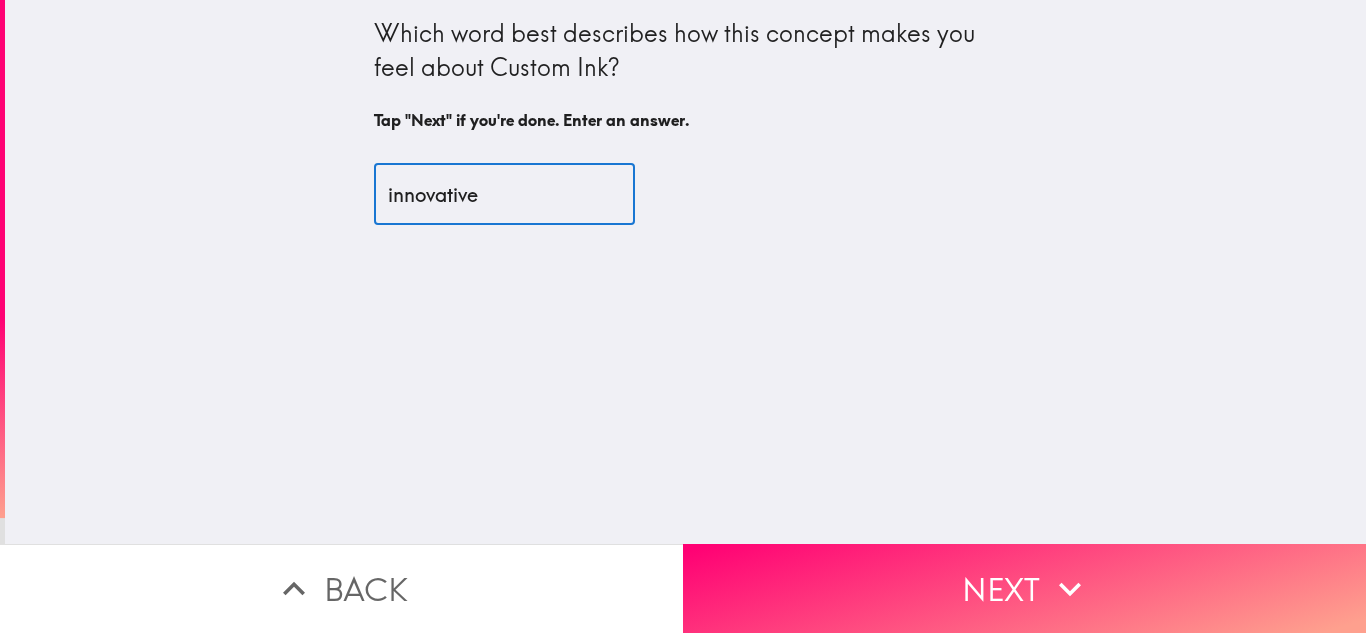 type on "innovative" 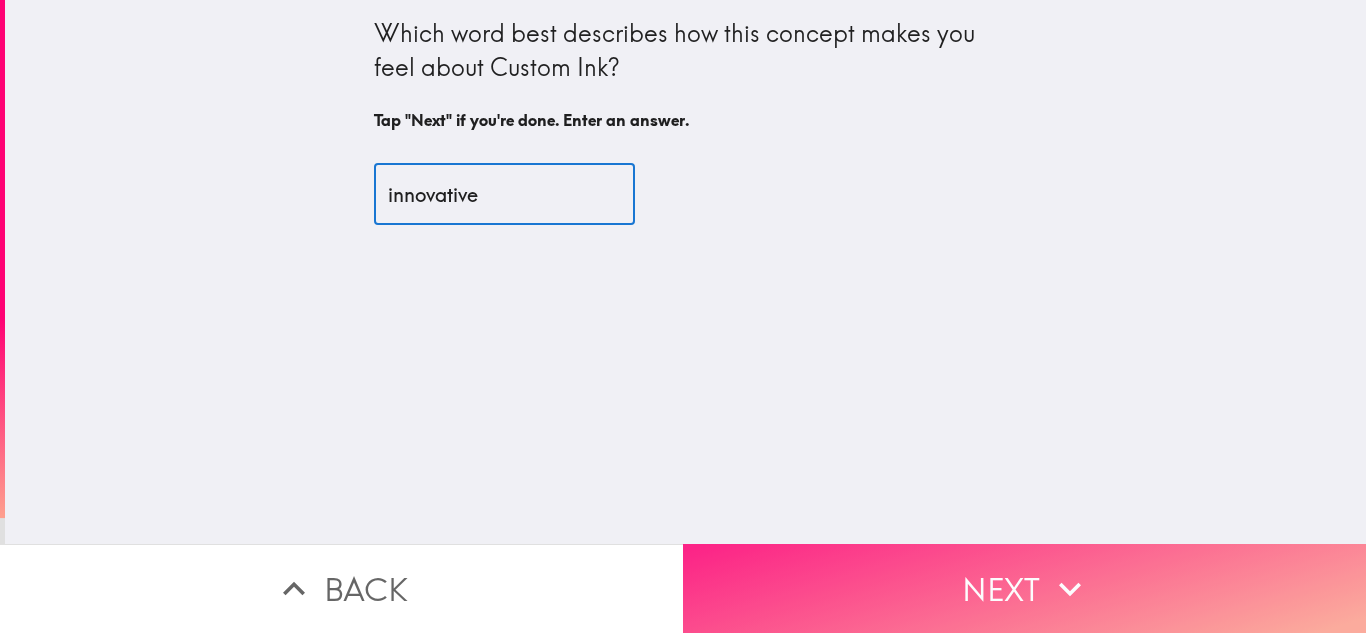 click on "Next" at bounding box center (1024, 588) 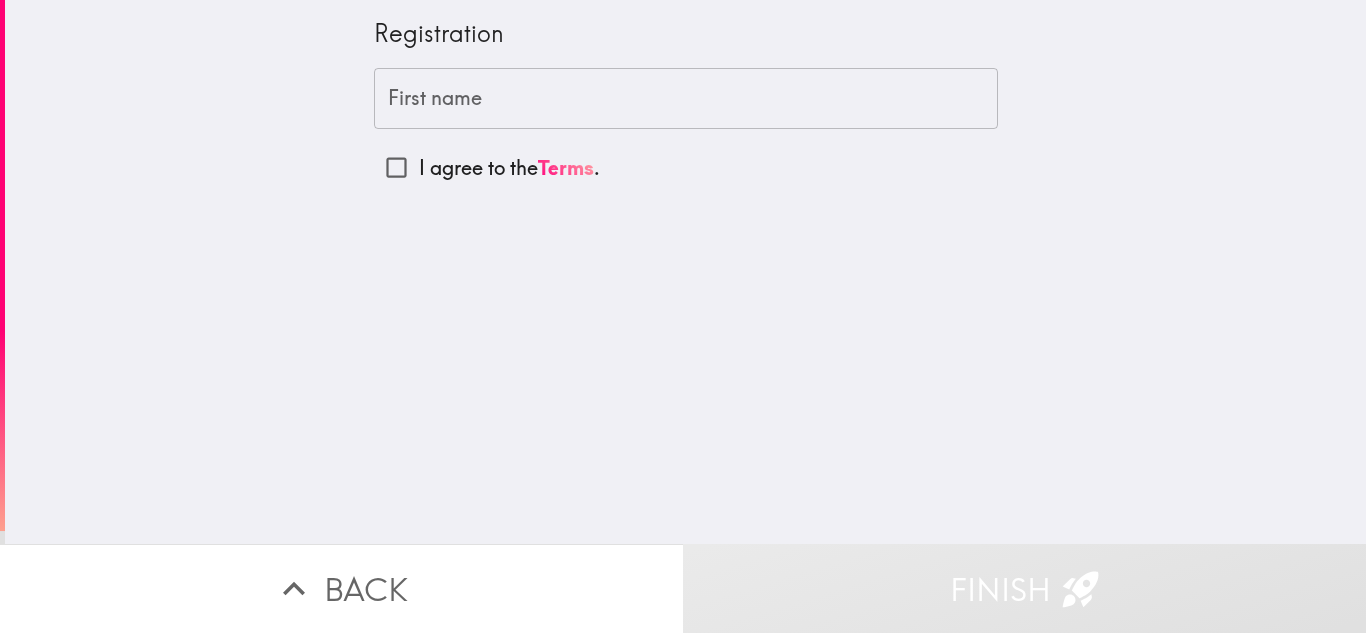 click on "First name" at bounding box center (686, 99) 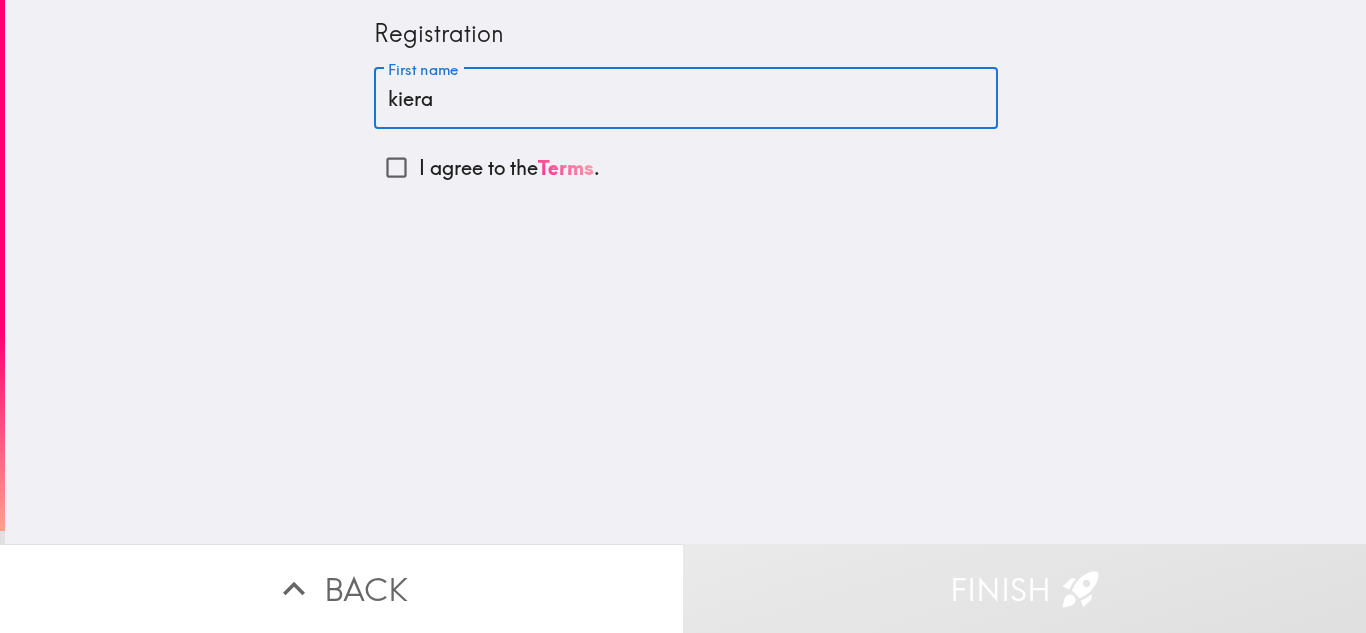 click on "Terms" at bounding box center [566, 167] 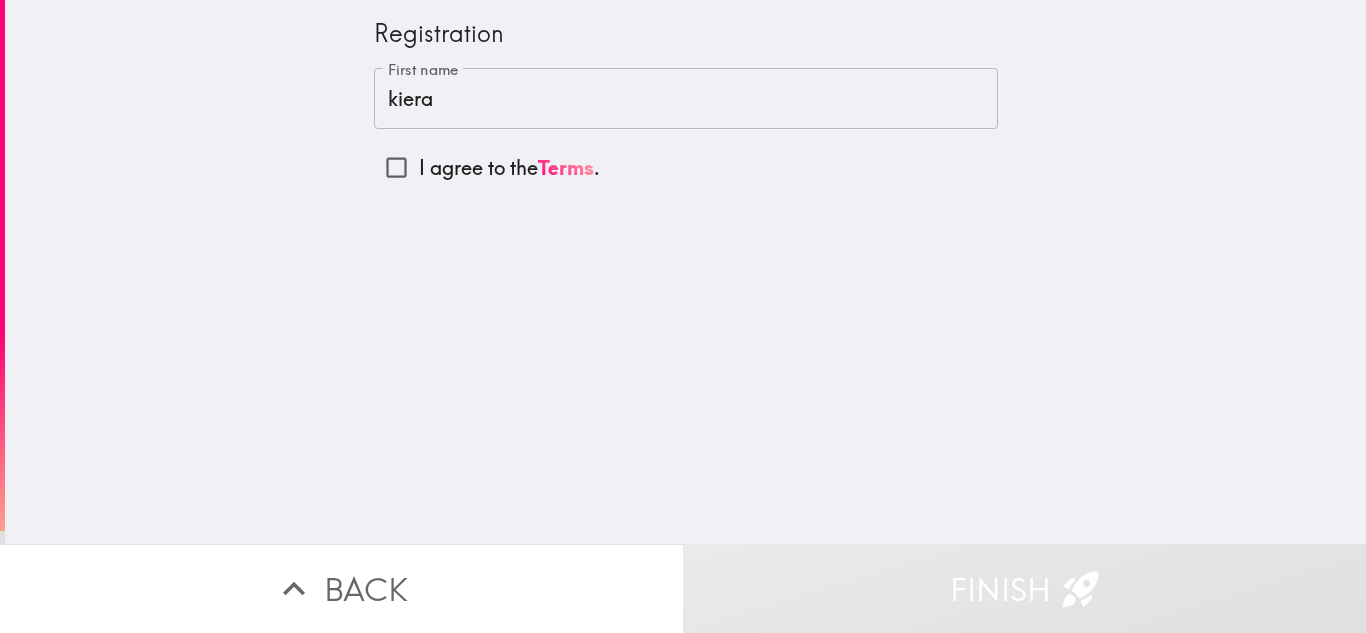 click on "kiera" at bounding box center [686, 99] 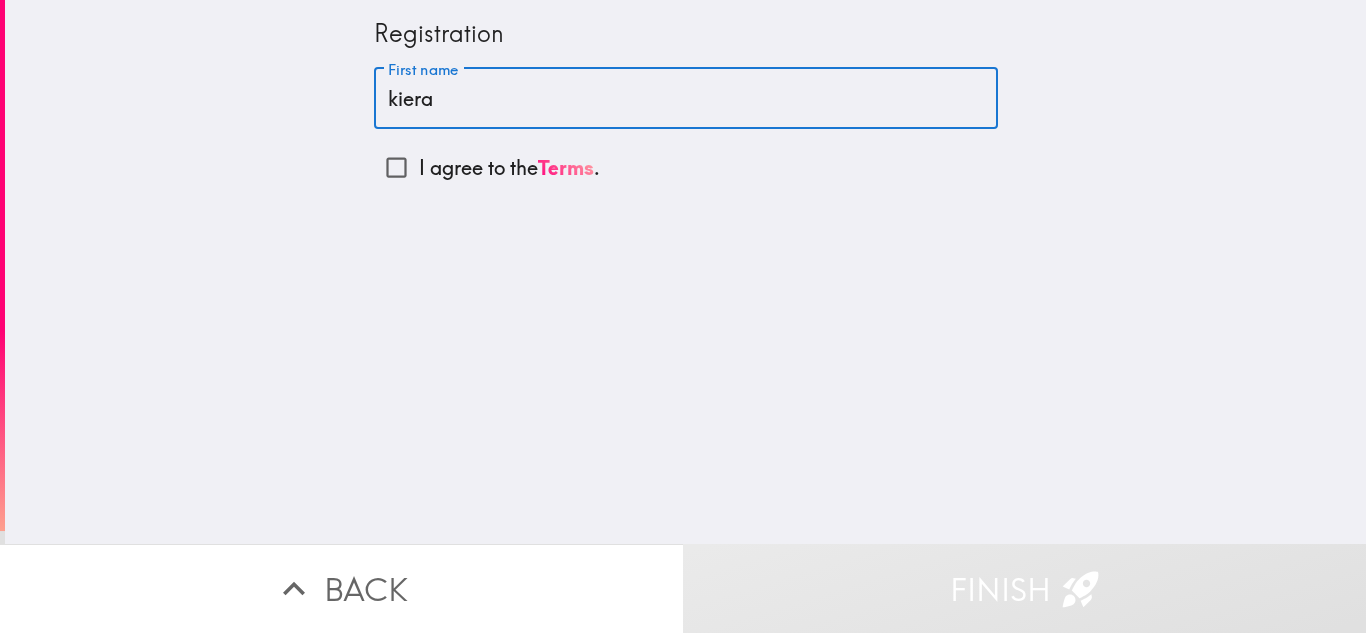 click on "kiera" at bounding box center (686, 99) 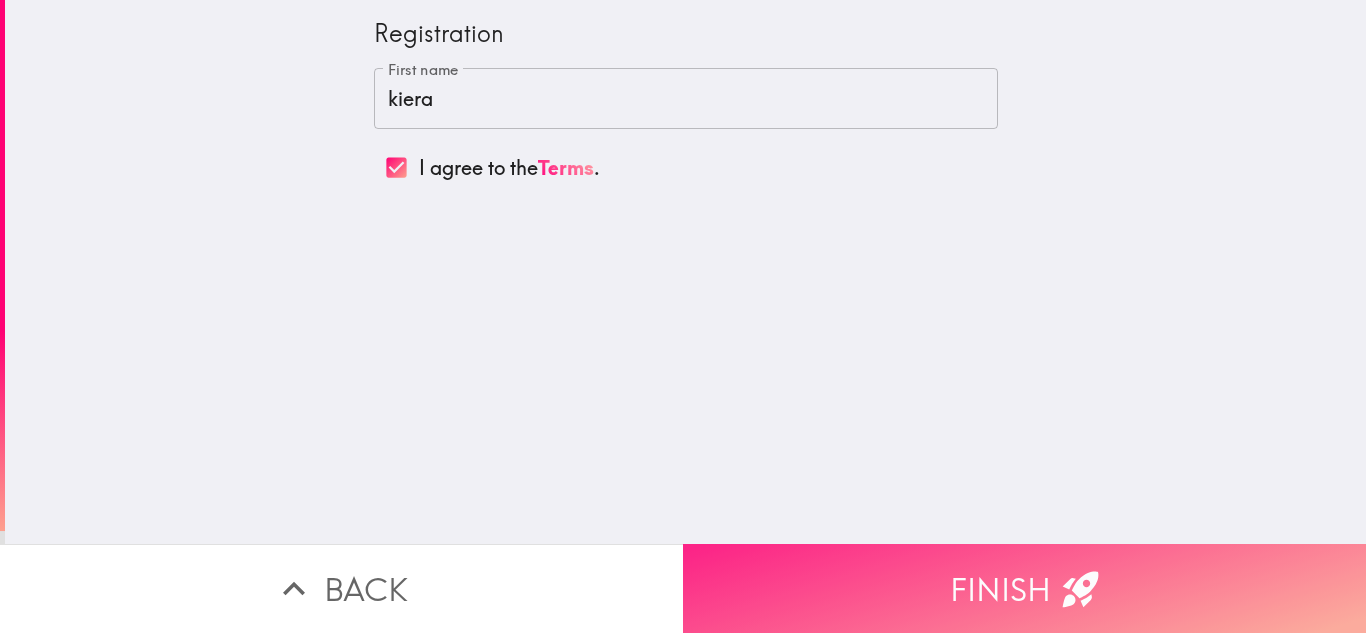 click on "Finish" at bounding box center [1024, 588] 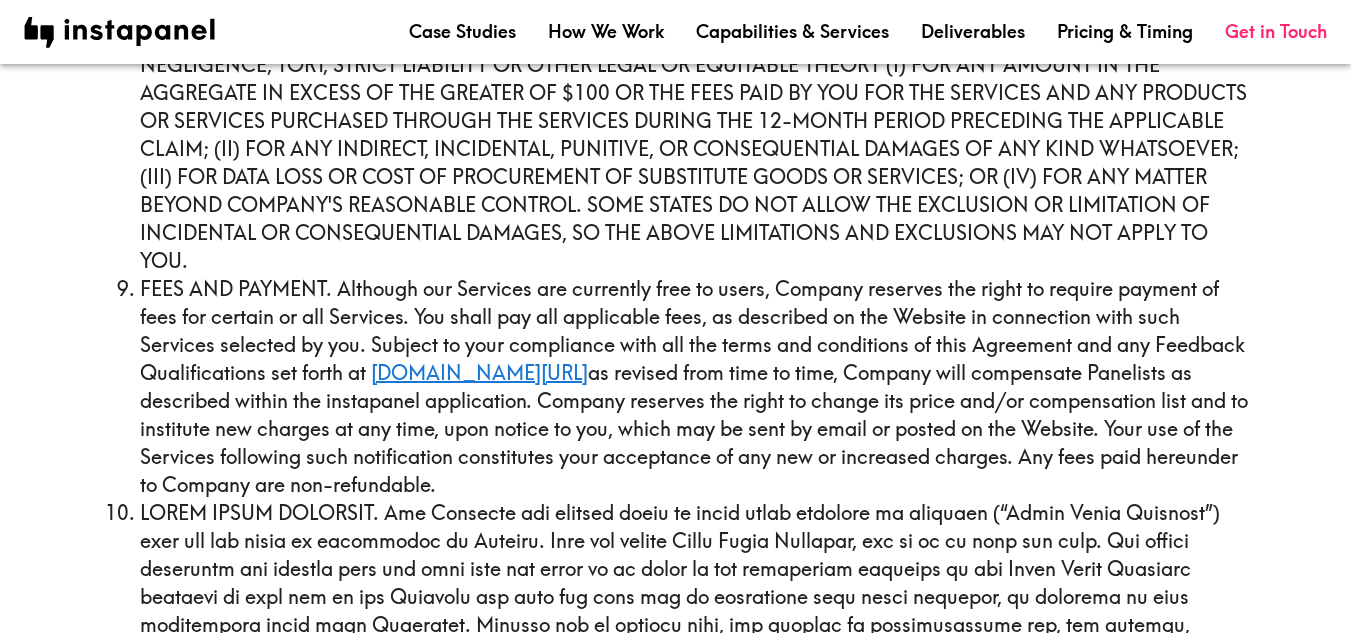 scroll, scrollTop: 4396, scrollLeft: 0, axis: vertical 